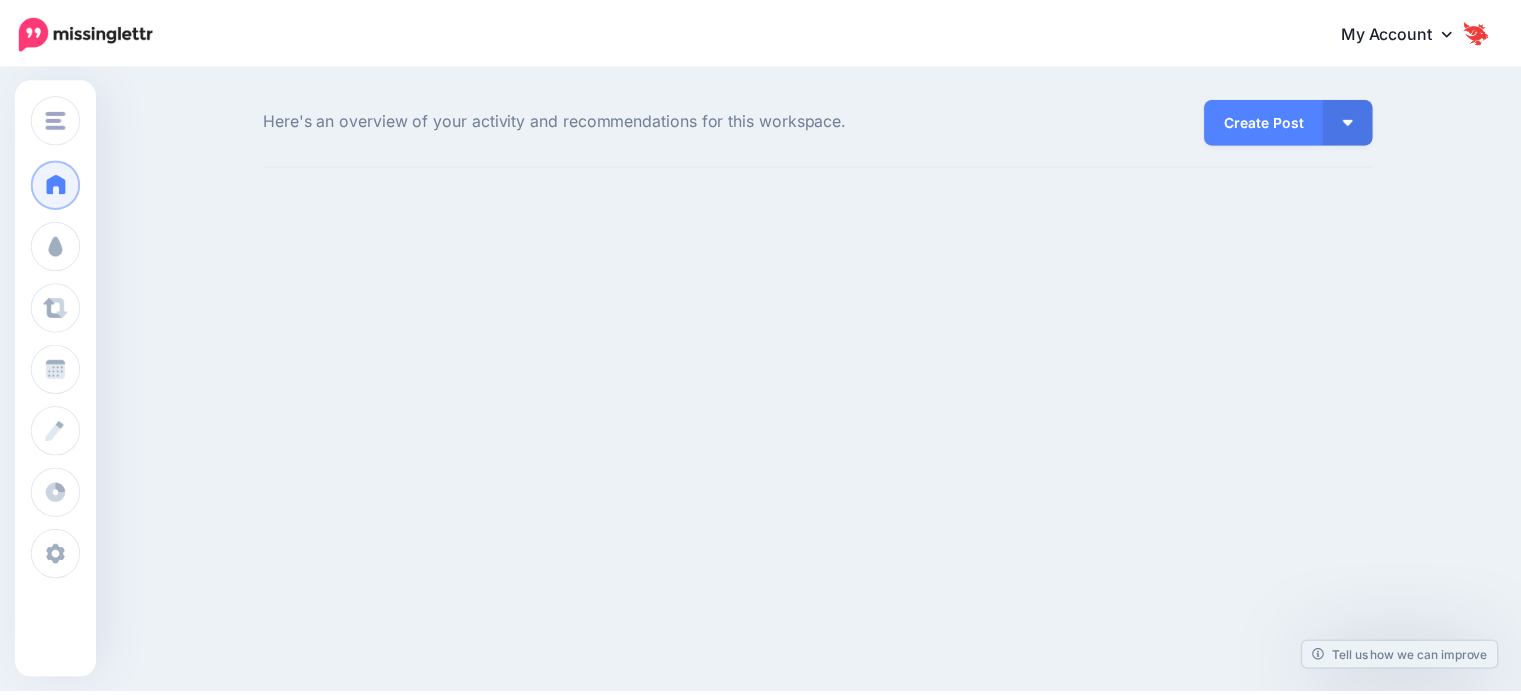 scroll, scrollTop: 0, scrollLeft: 0, axis: both 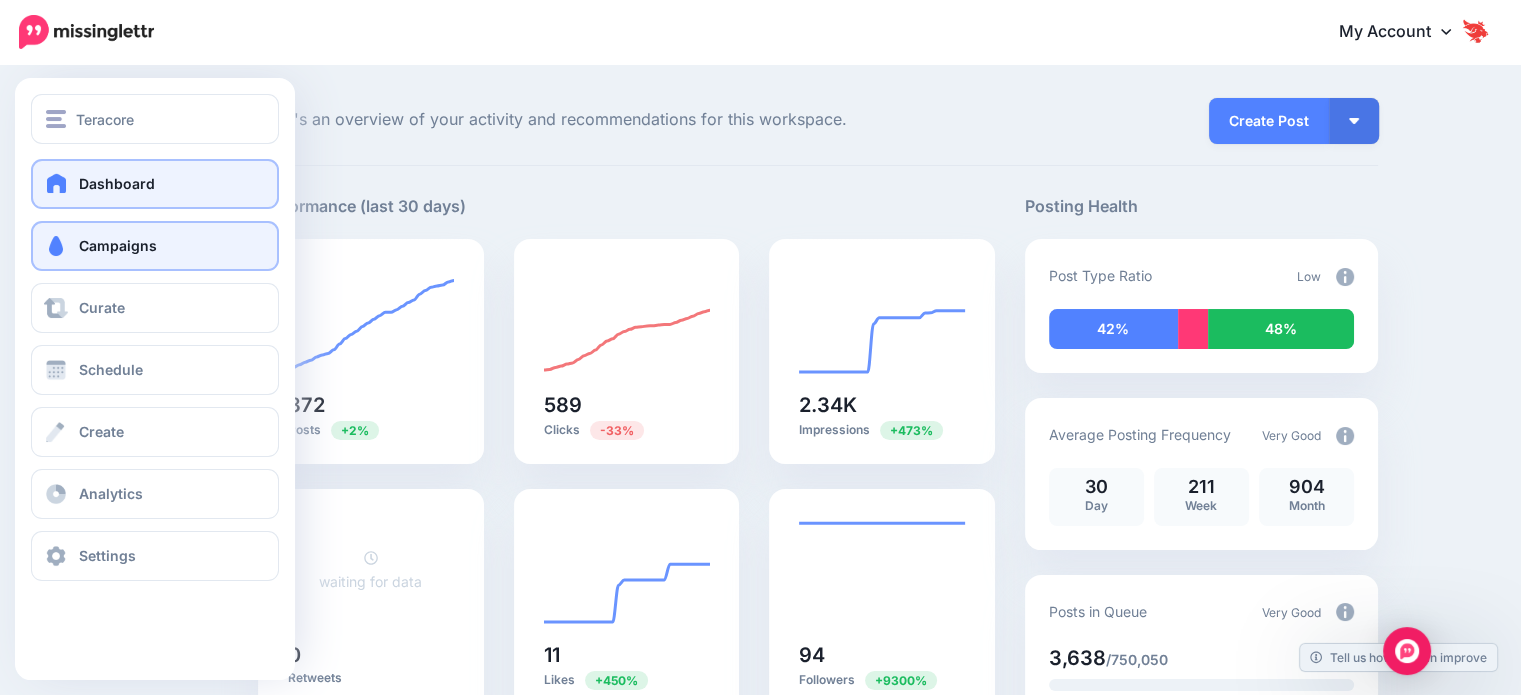 click on "Campaigns" at bounding box center (118, 245) 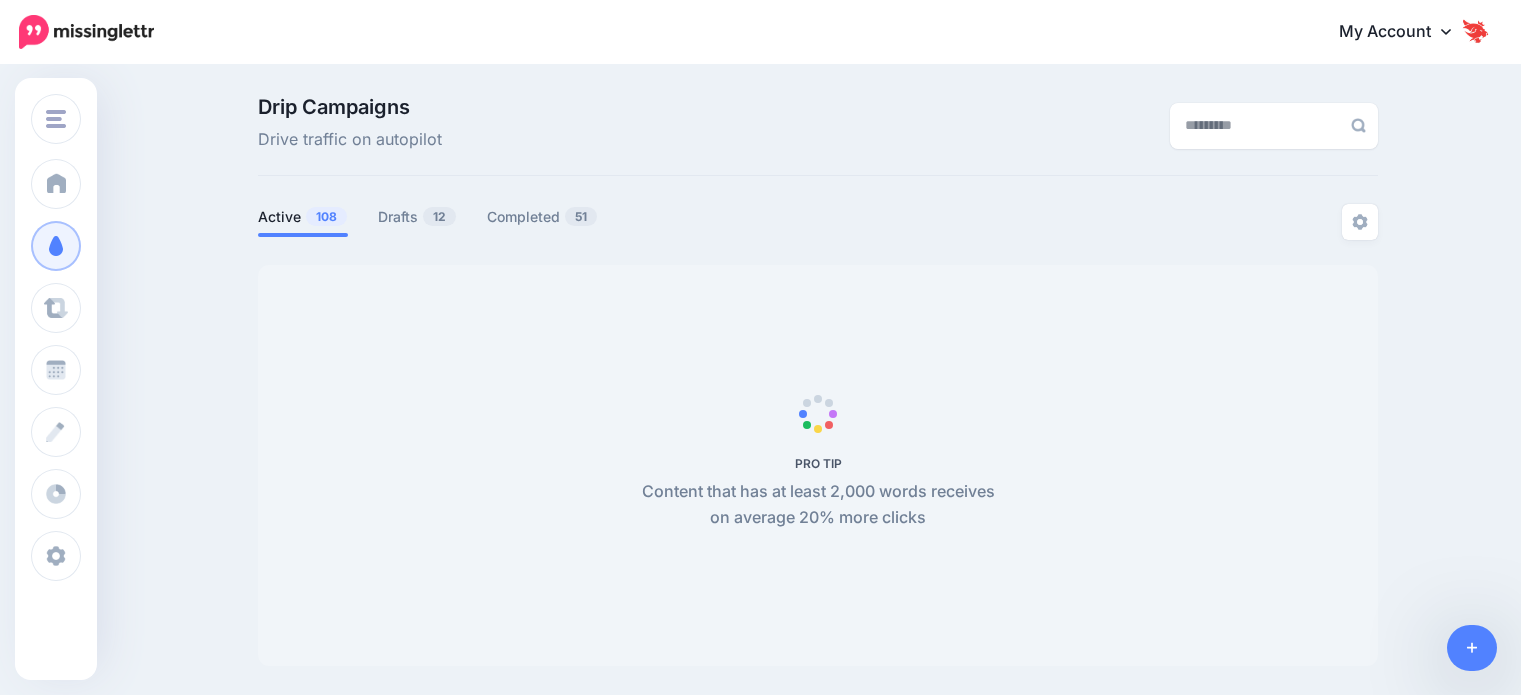 scroll, scrollTop: 0, scrollLeft: 0, axis: both 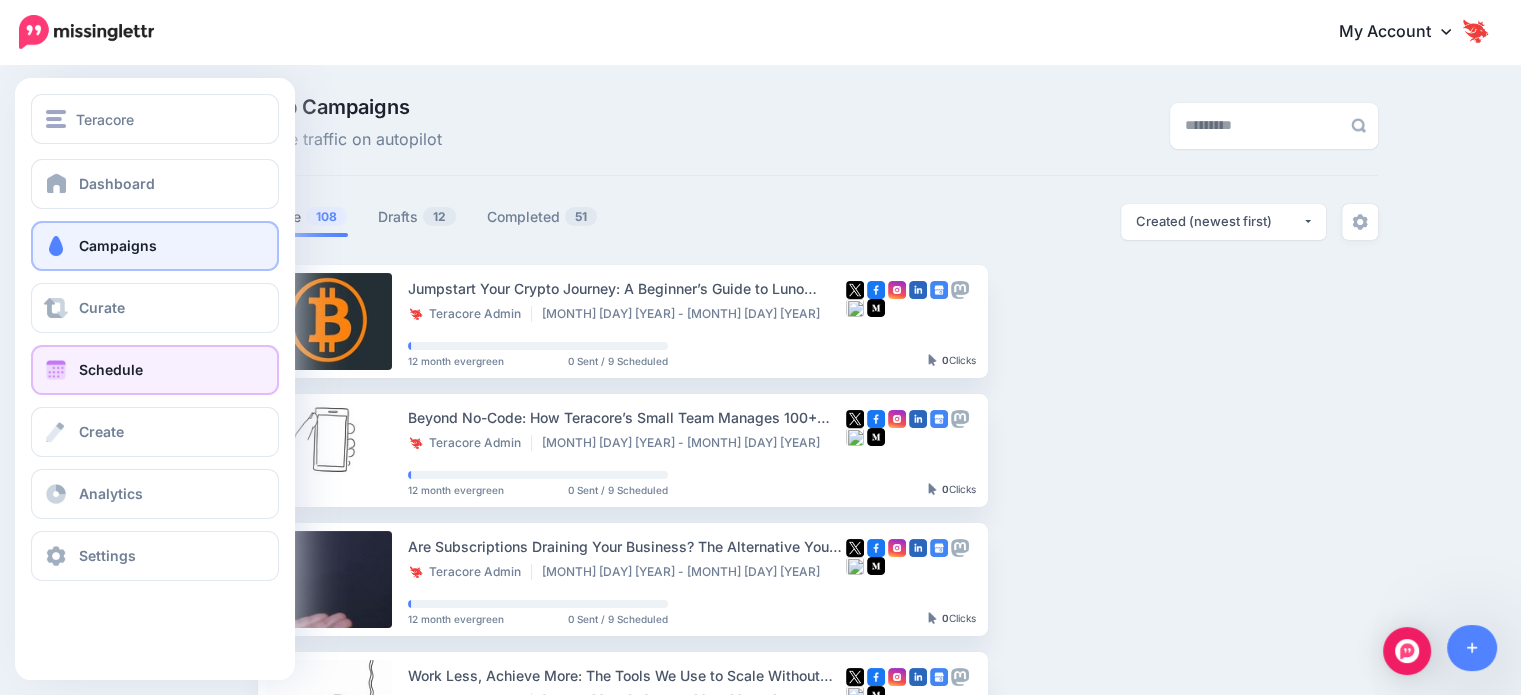 click on "Schedule" at bounding box center (155, 370) 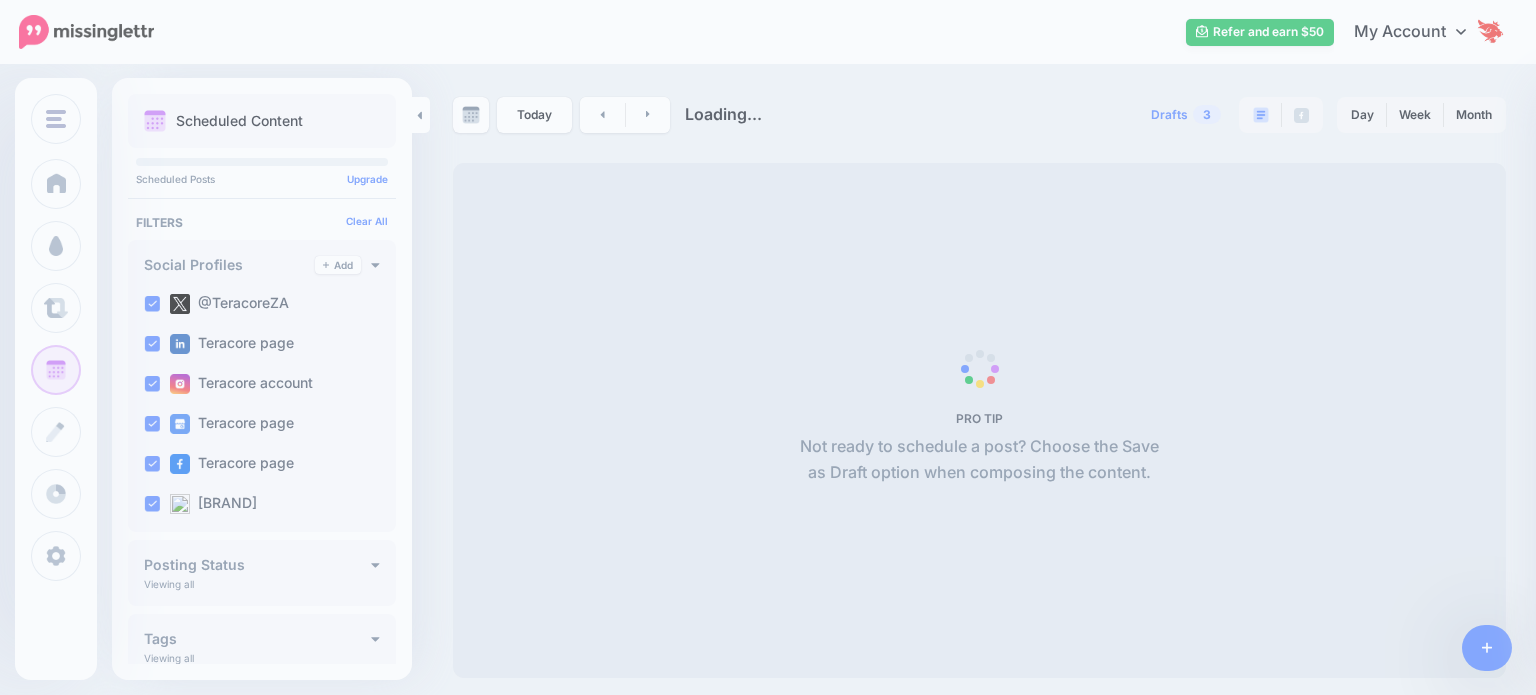 scroll, scrollTop: 0, scrollLeft: 0, axis: both 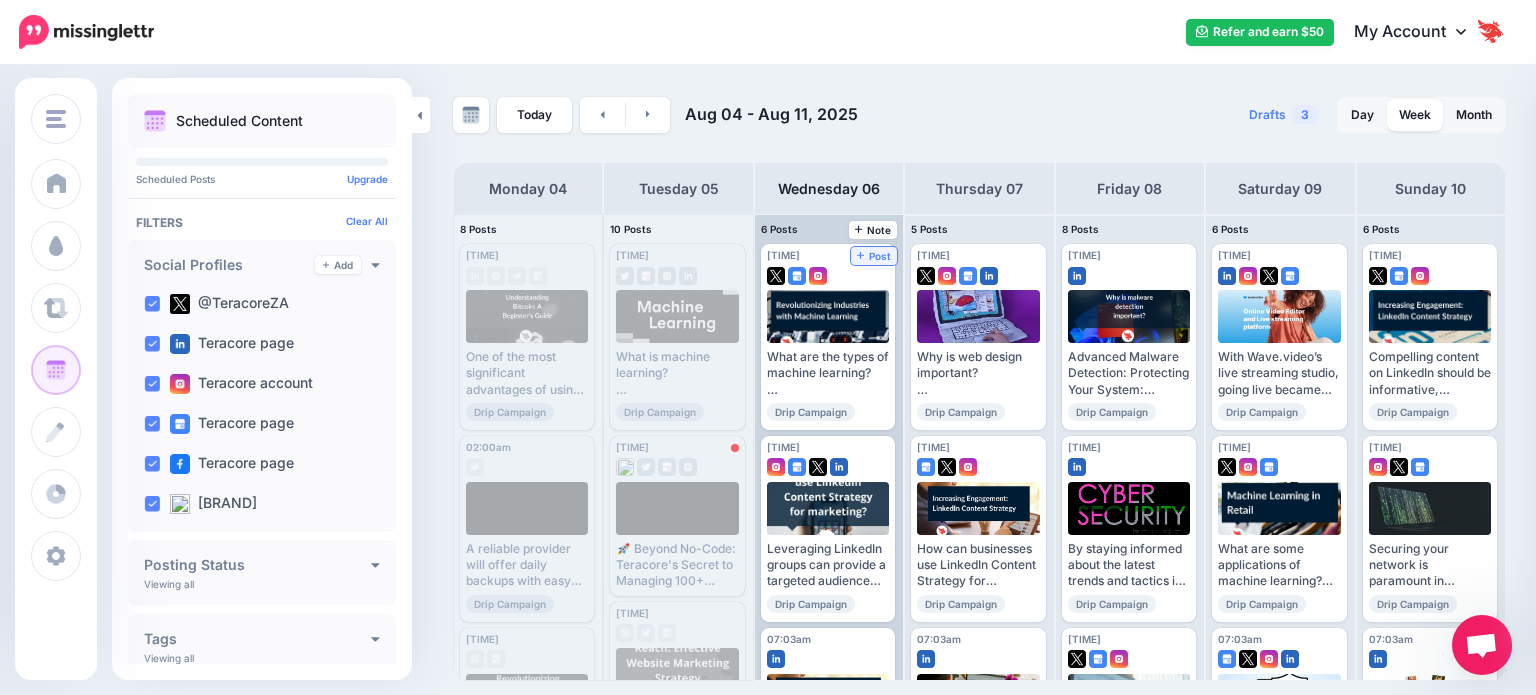 click on "Post" at bounding box center (874, 256) 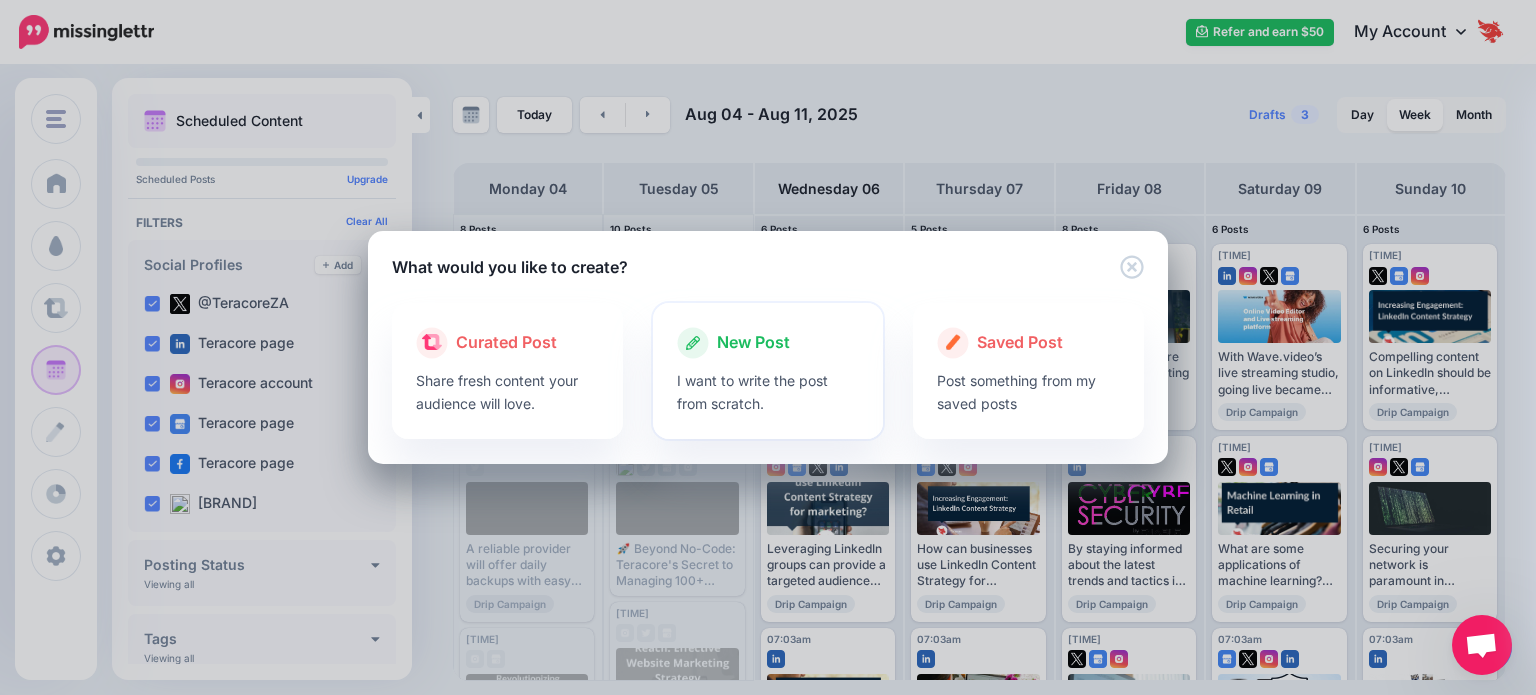 click on "New Post" at bounding box center (753, 343) 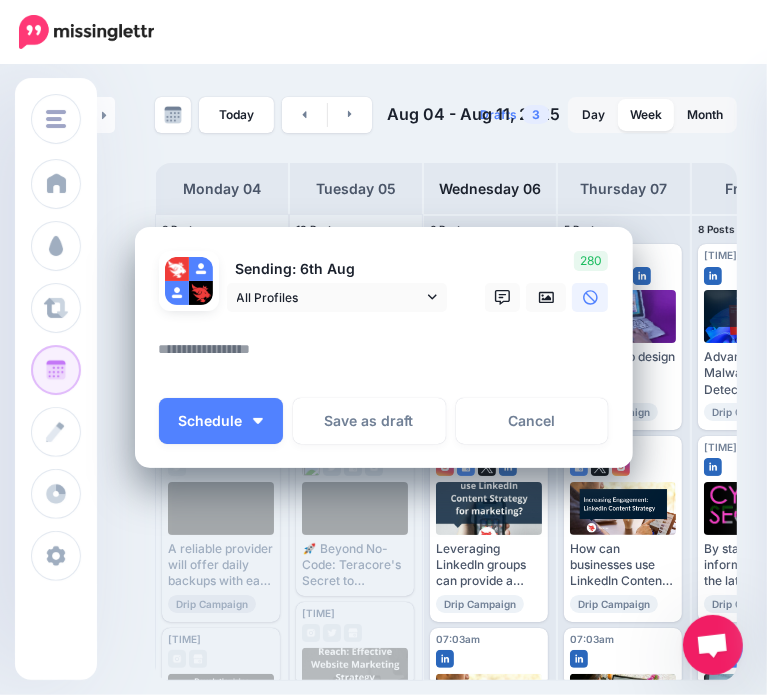 drag, startPoint x: 366, startPoint y: 318, endPoint x: 356, endPoint y: 327, distance: 13.453624 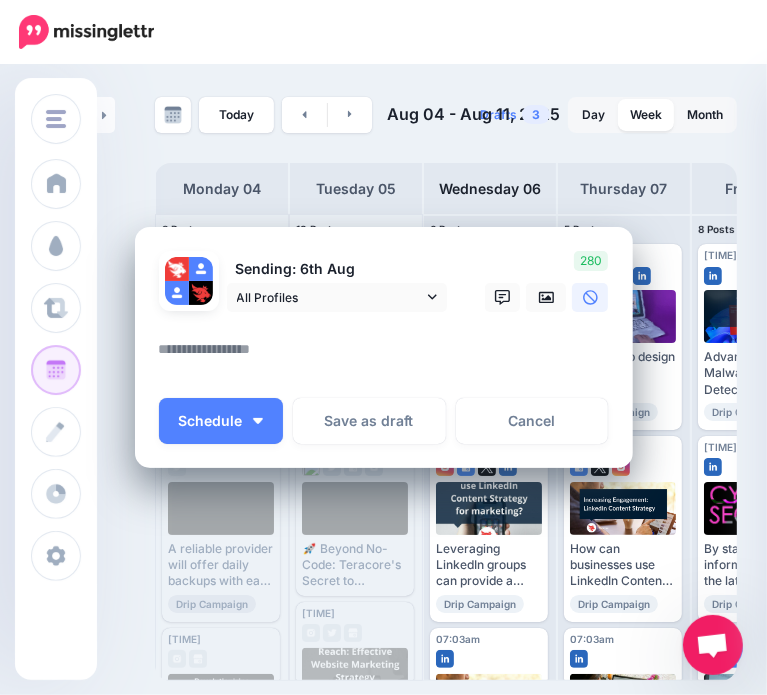 click at bounding box center [384, 324] 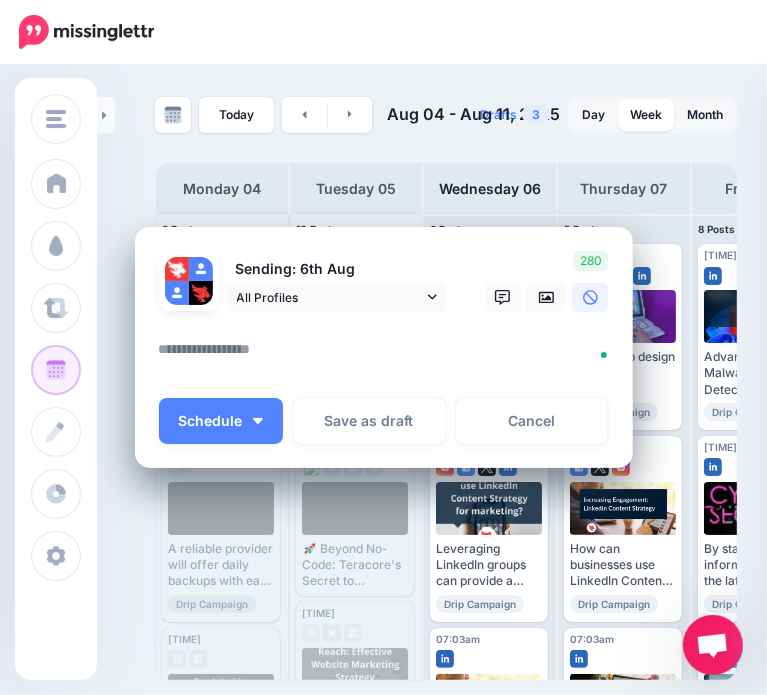 click at bounding box center [389, 356] 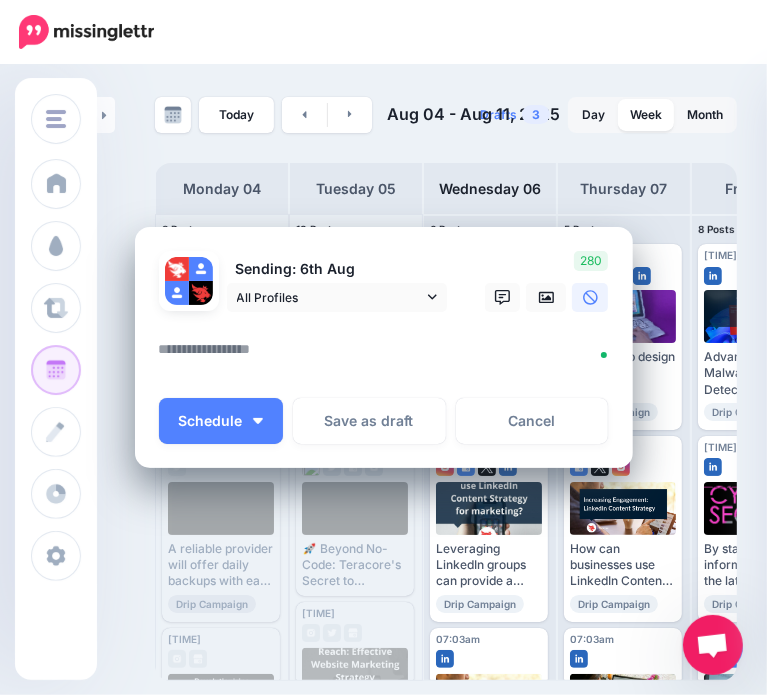paste on "**********" 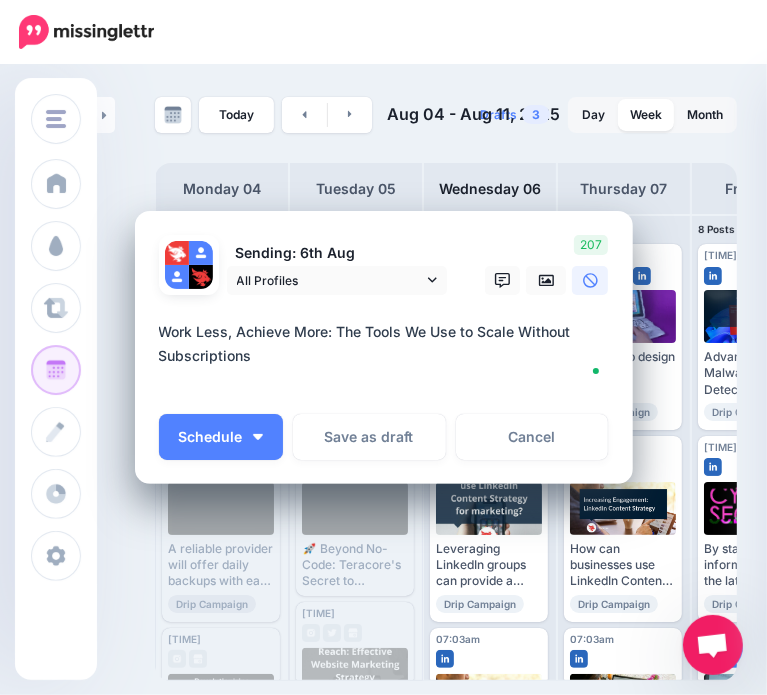 click on "**********" at bounding box center (389, 356) 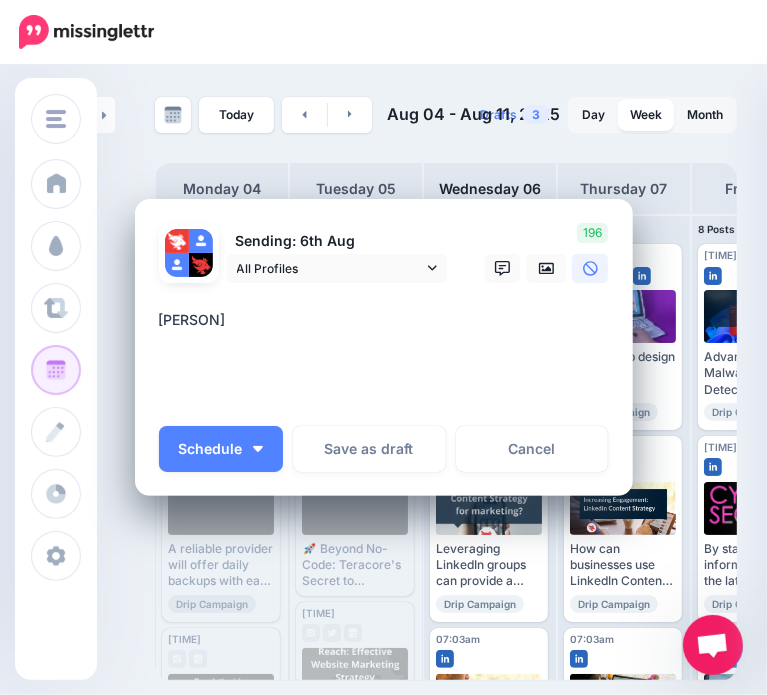 paste on "**********" 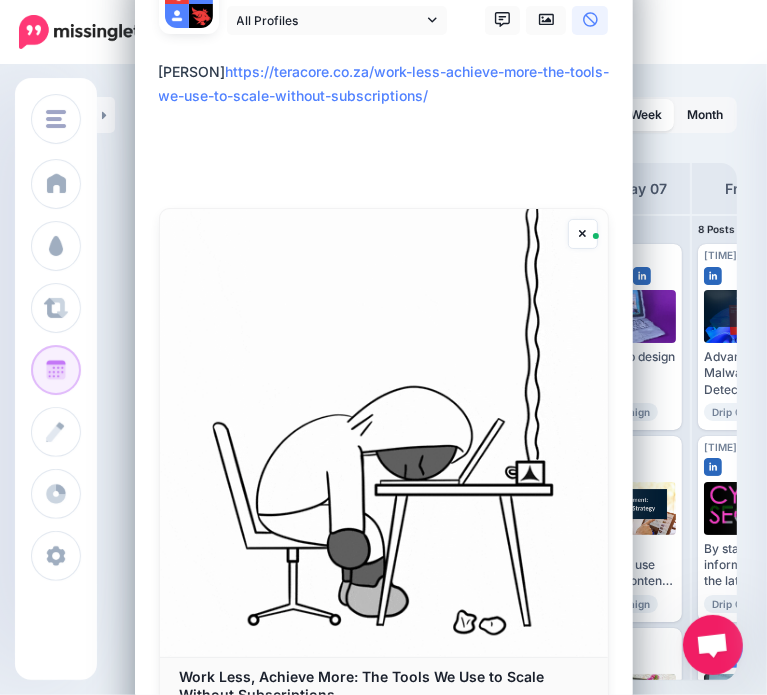 scroll, scrollTop: 300, scrollLeft: 0, axis: vertical 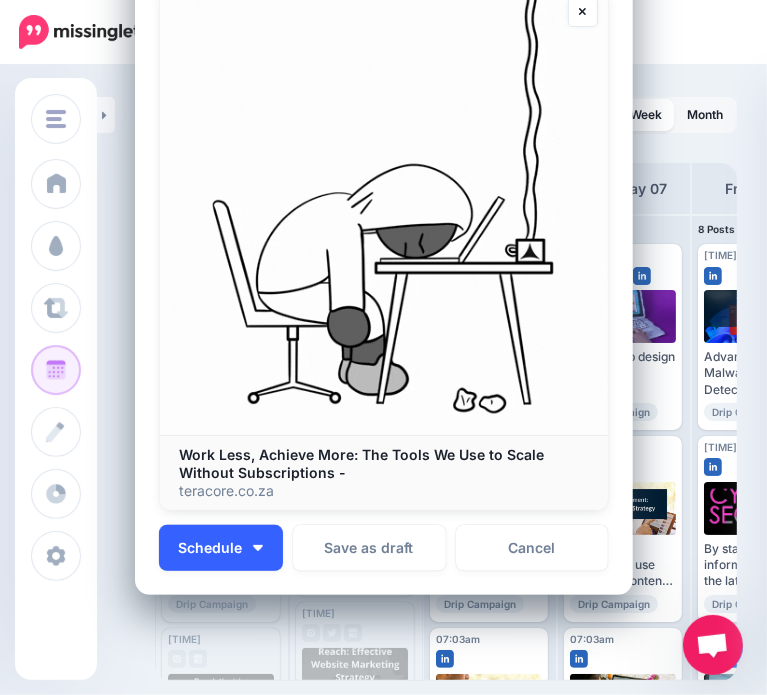 type on "**********" 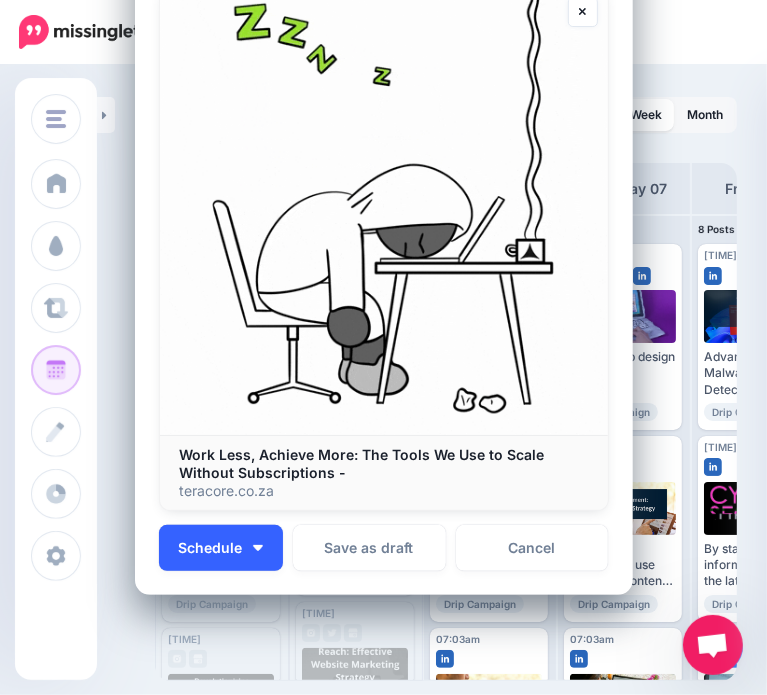 click on "Schedule" at bounding box center (221, 548) 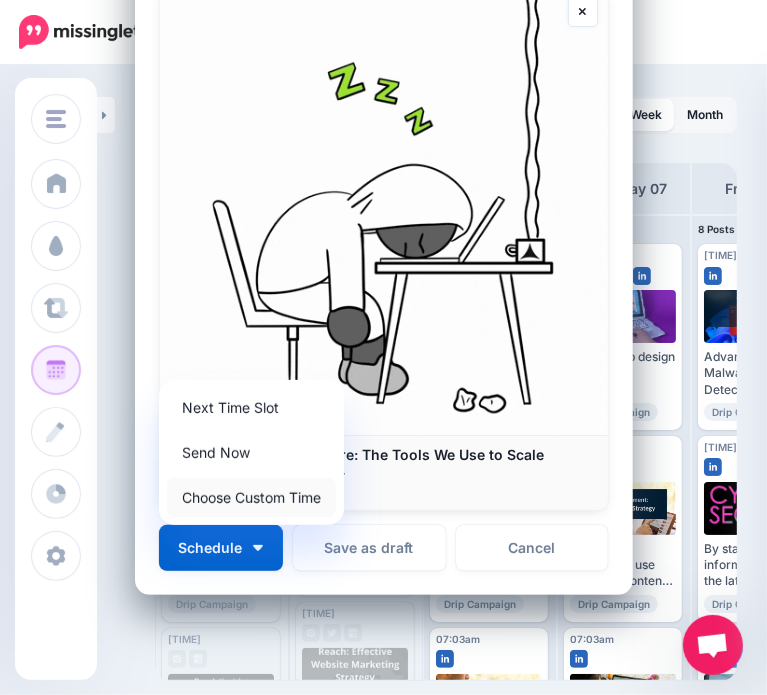 click on "Choose Custom Time" at bounding box center [251, 497] 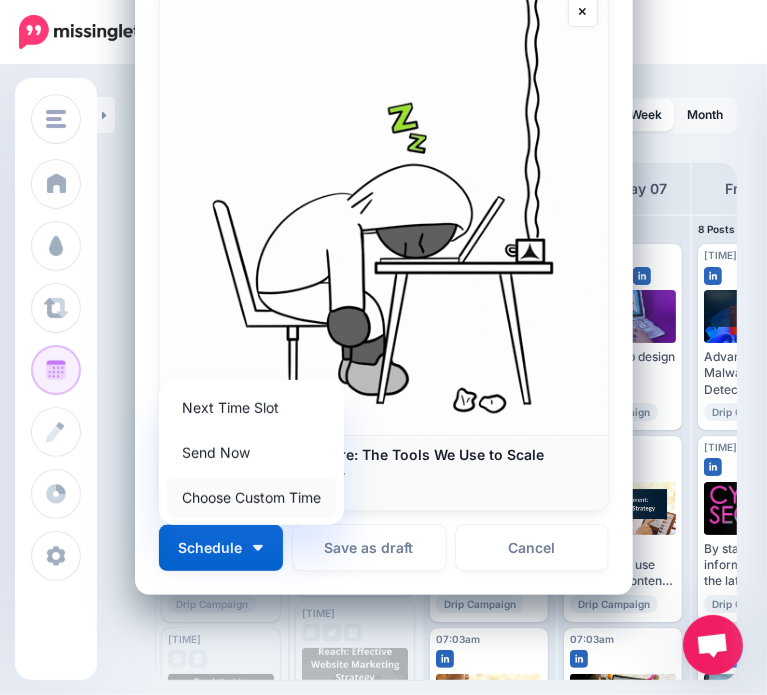 scroll, scrollTop: 227, scrollLeft: 0, axis: vertical 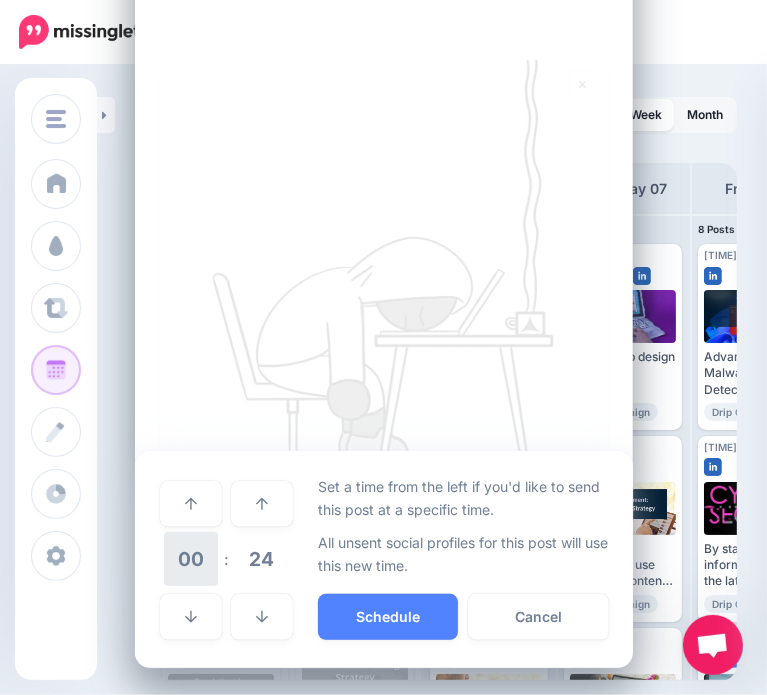 click on "00" at bounding box center [191, 559] 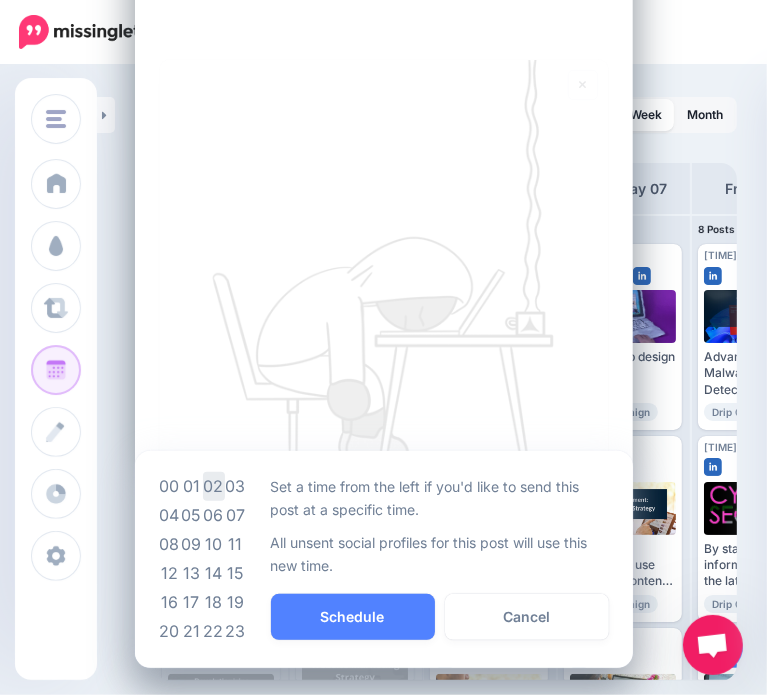 click on "02" at bounding box center (214, 486) 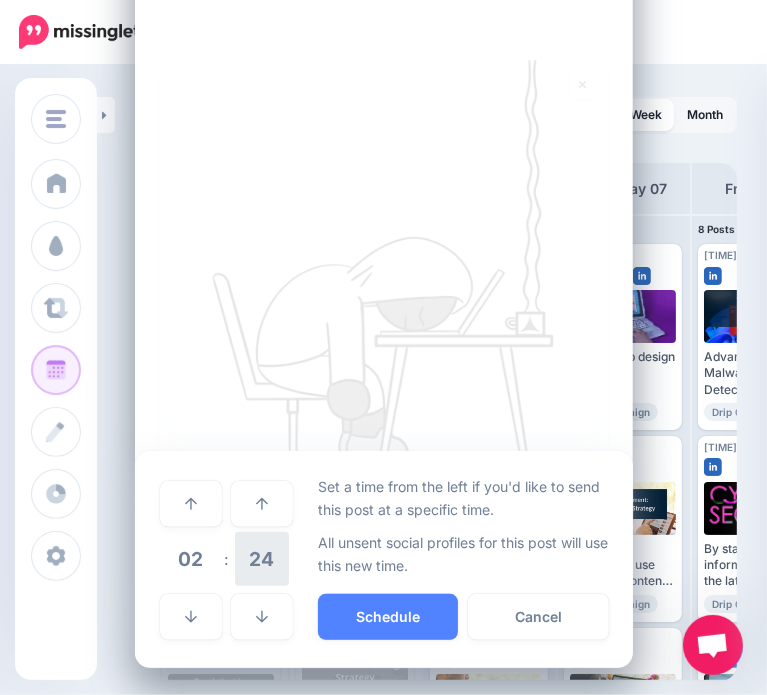 click on "24" at bounding box center (262, 559) 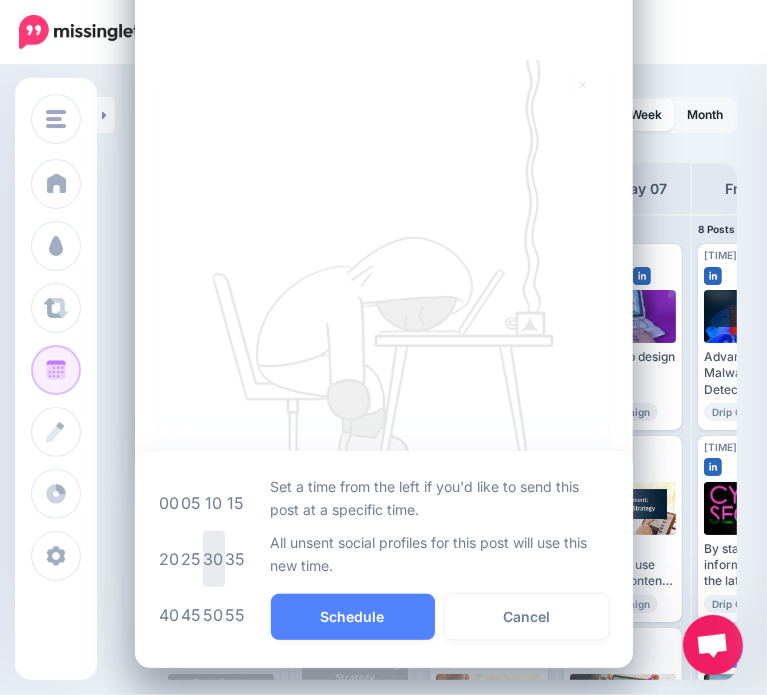 click on "30" at bounding box center [214, 559] 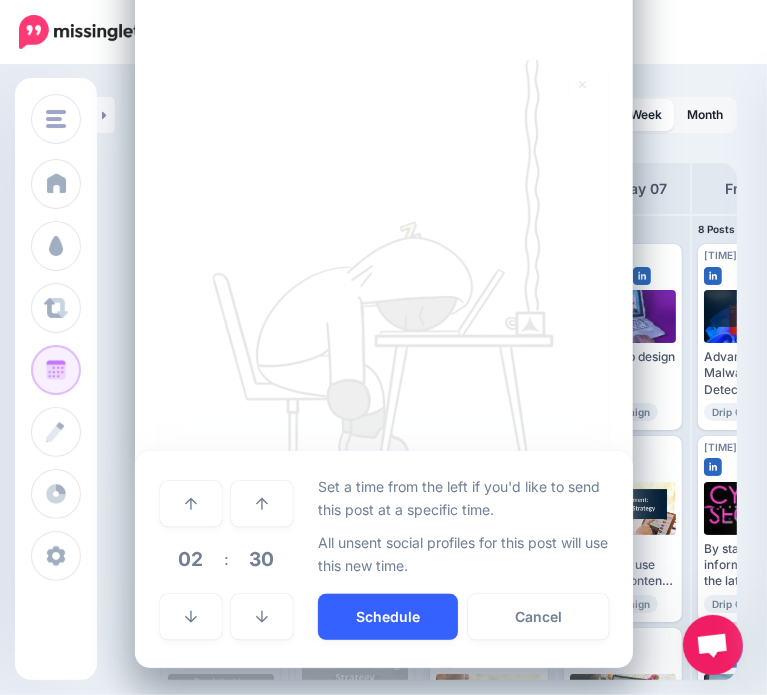 click on "Schedule" at bounding box center (388, 617) 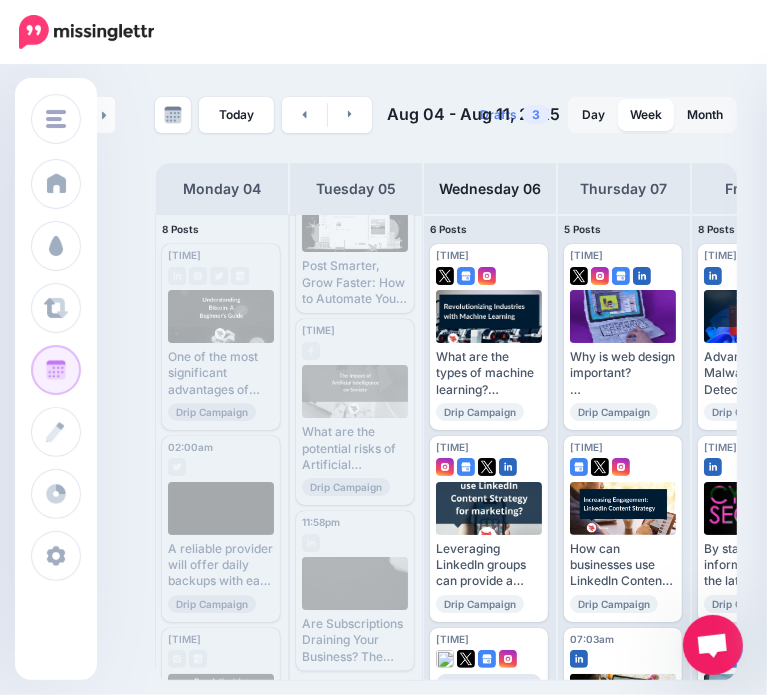 scroll, scrollTop: 1358, scrollLeft: 0, axis: vertical 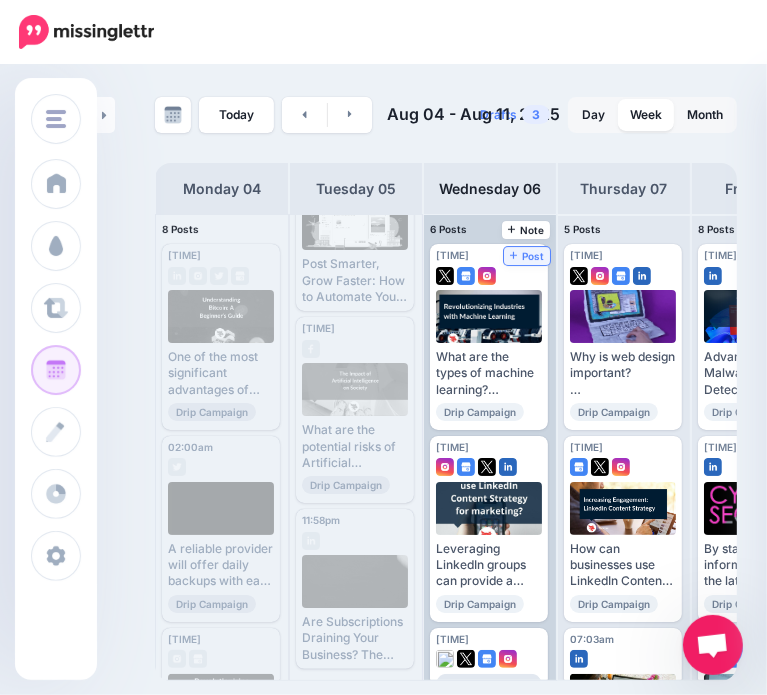click on "Post" at bounding box center [527, 256] 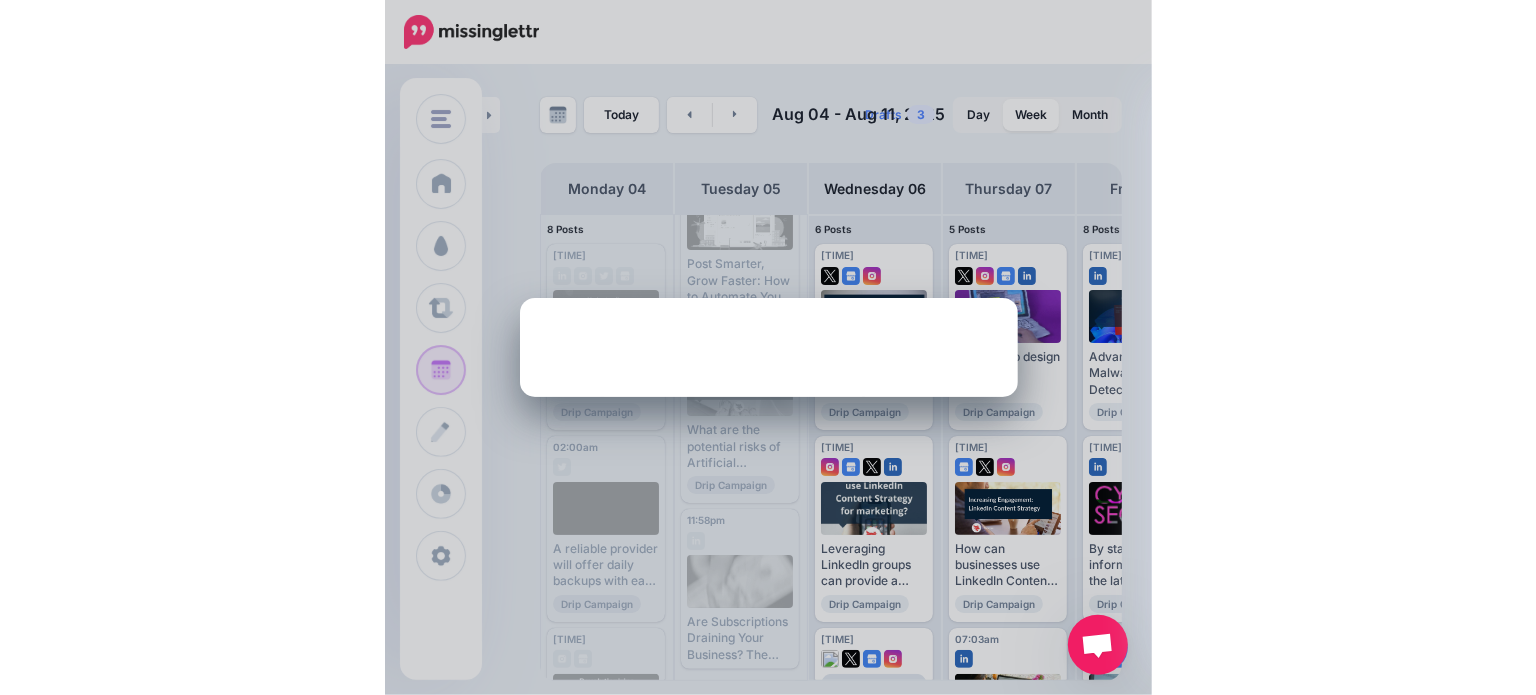 scroll, scrollTop: 0, scrollLeft: 0, axis: both 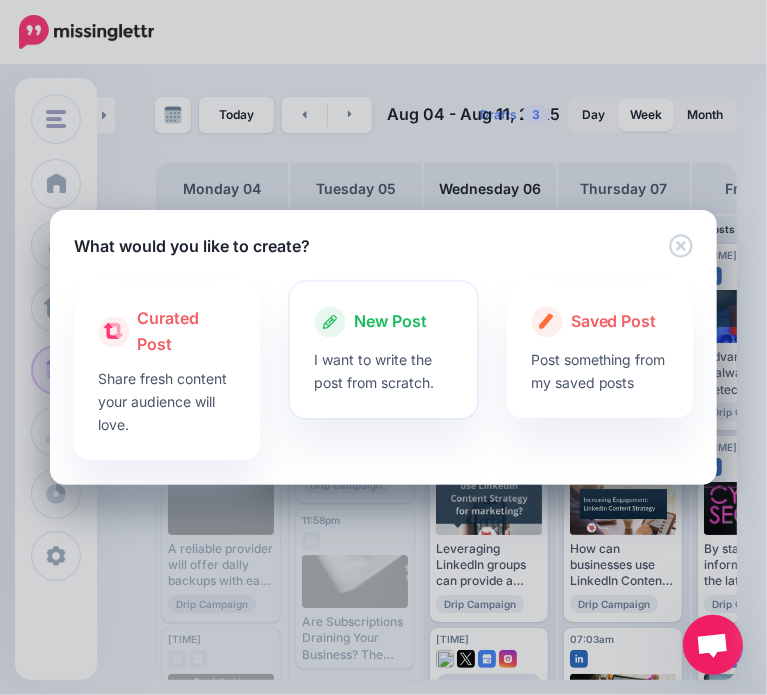 click on "New Post
I want to write the post from scratch." at bounding box center (383, 350) 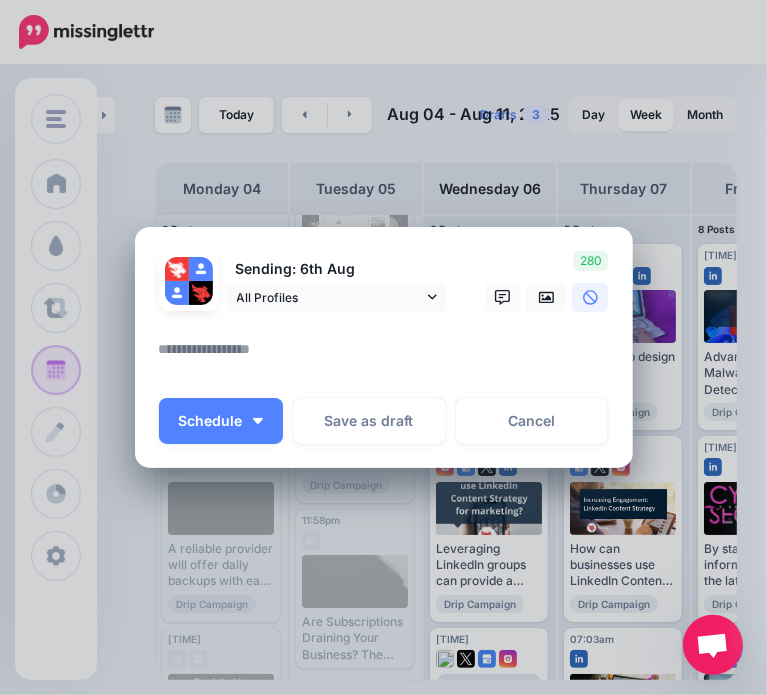 click at bounding box center [384, 324] 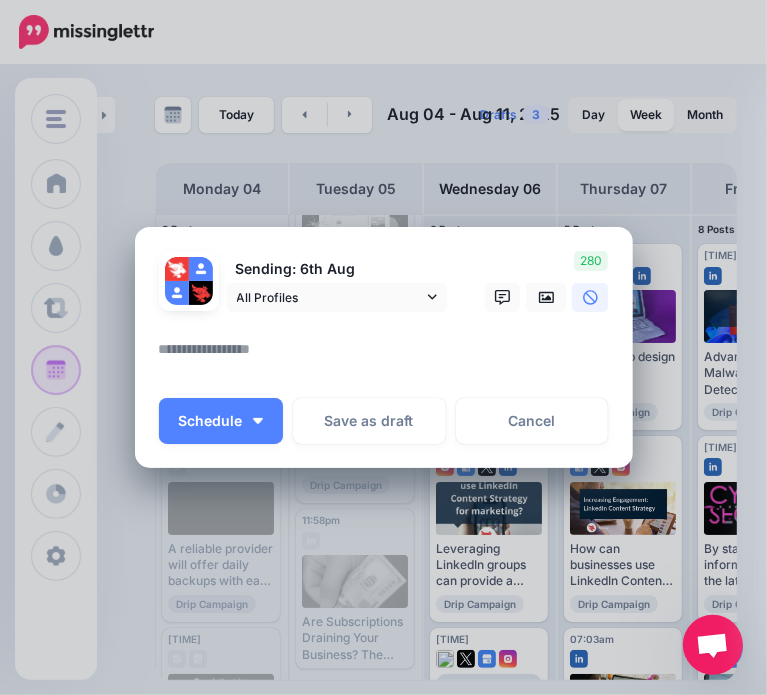 click at bounding box center (389, 356) 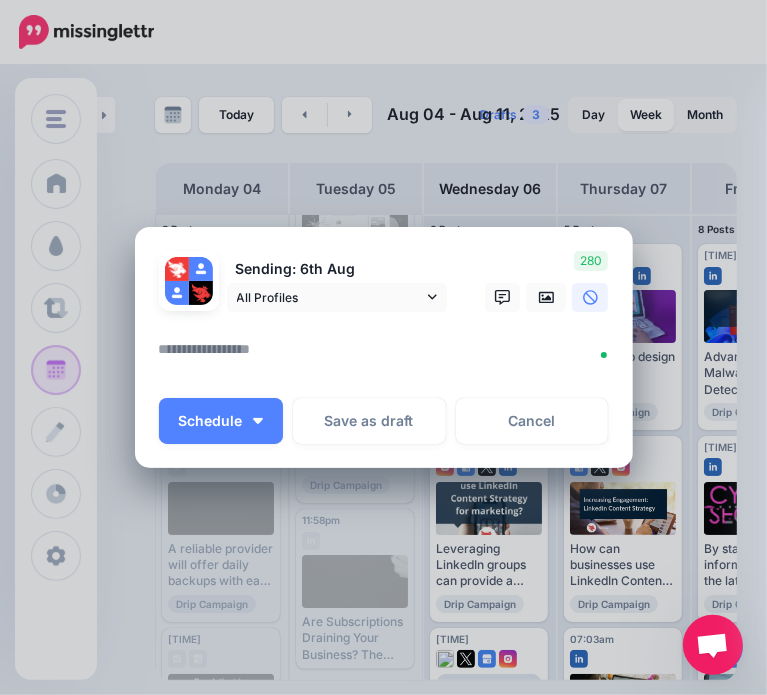 paste on "**********" 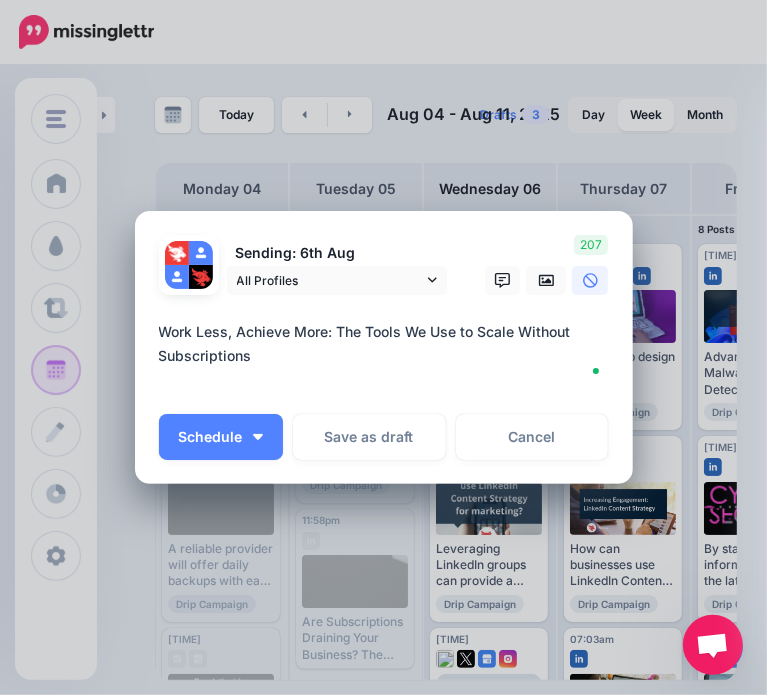 click on "**********" at bounding box center (389, 356) 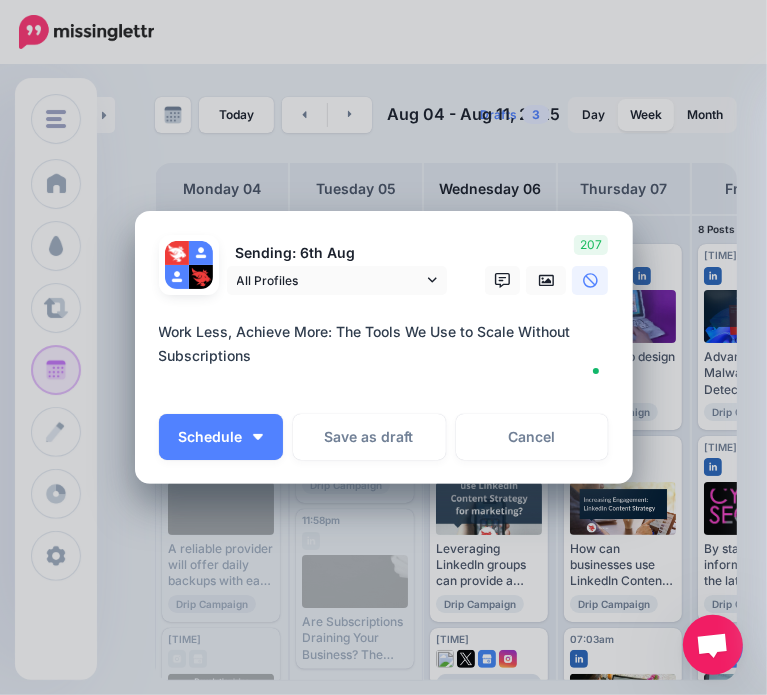 click on "**********" at bounding box center [389, 356] 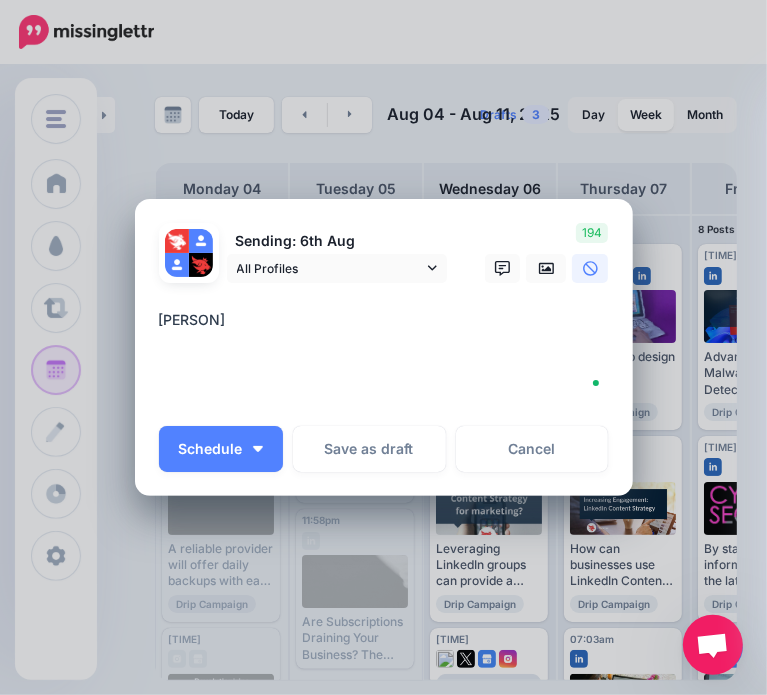 click on "**********" at bounding box center [389, 356] 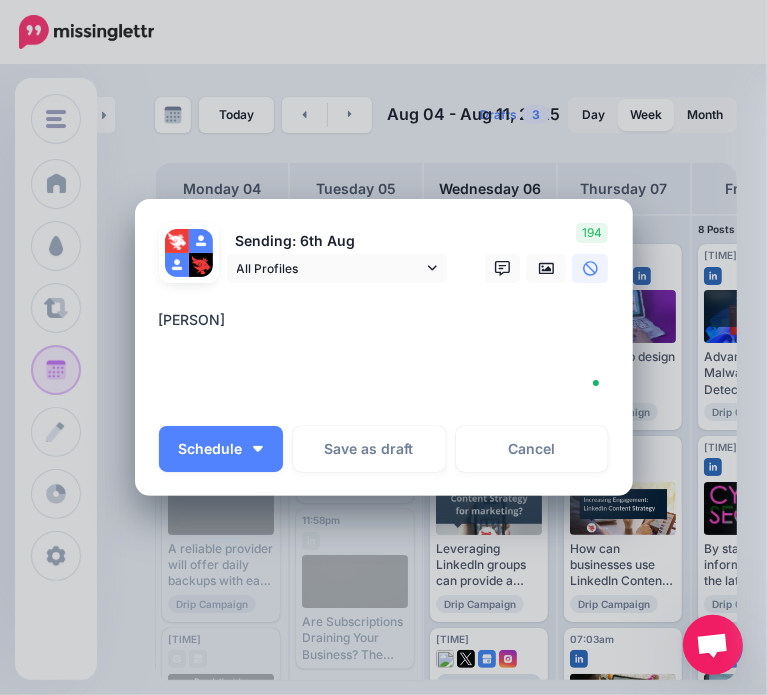 paste on "**********" 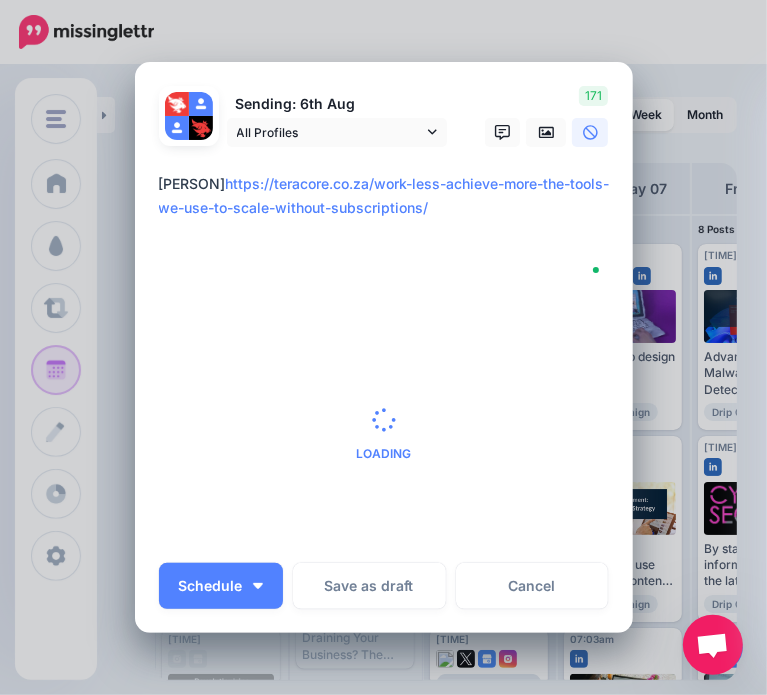 type on "**********" 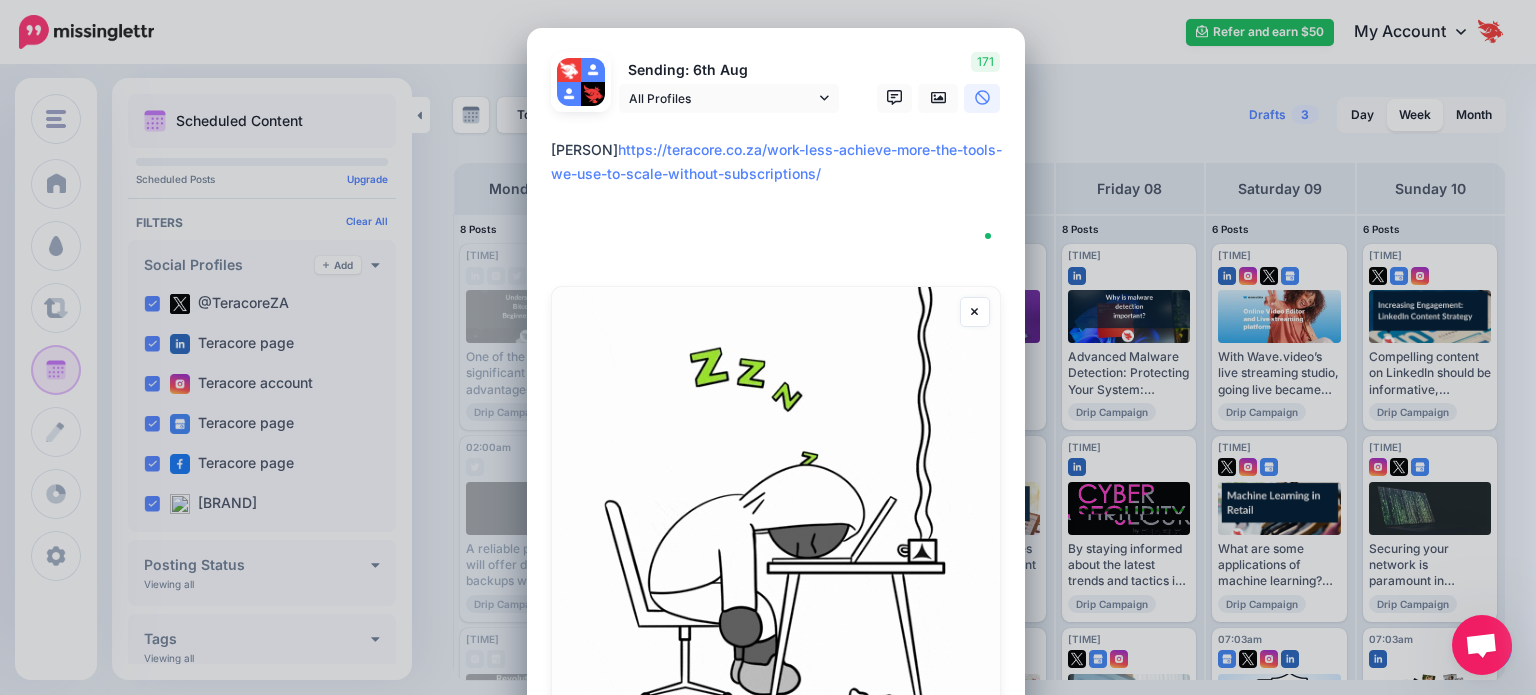 scroll, scrollTop: 400, scrollLeft: 0, axis: vertical 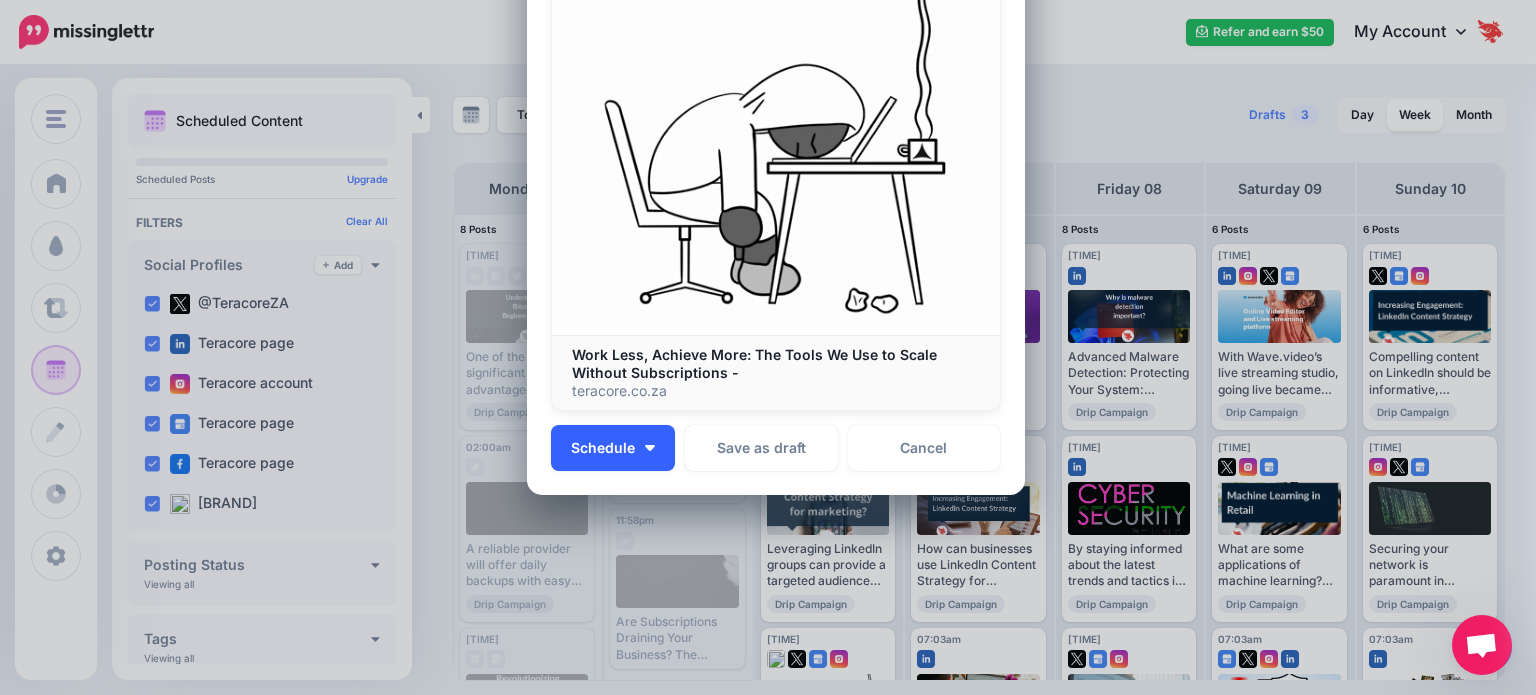 click on "Schedule" at bounding box center (613, 448) 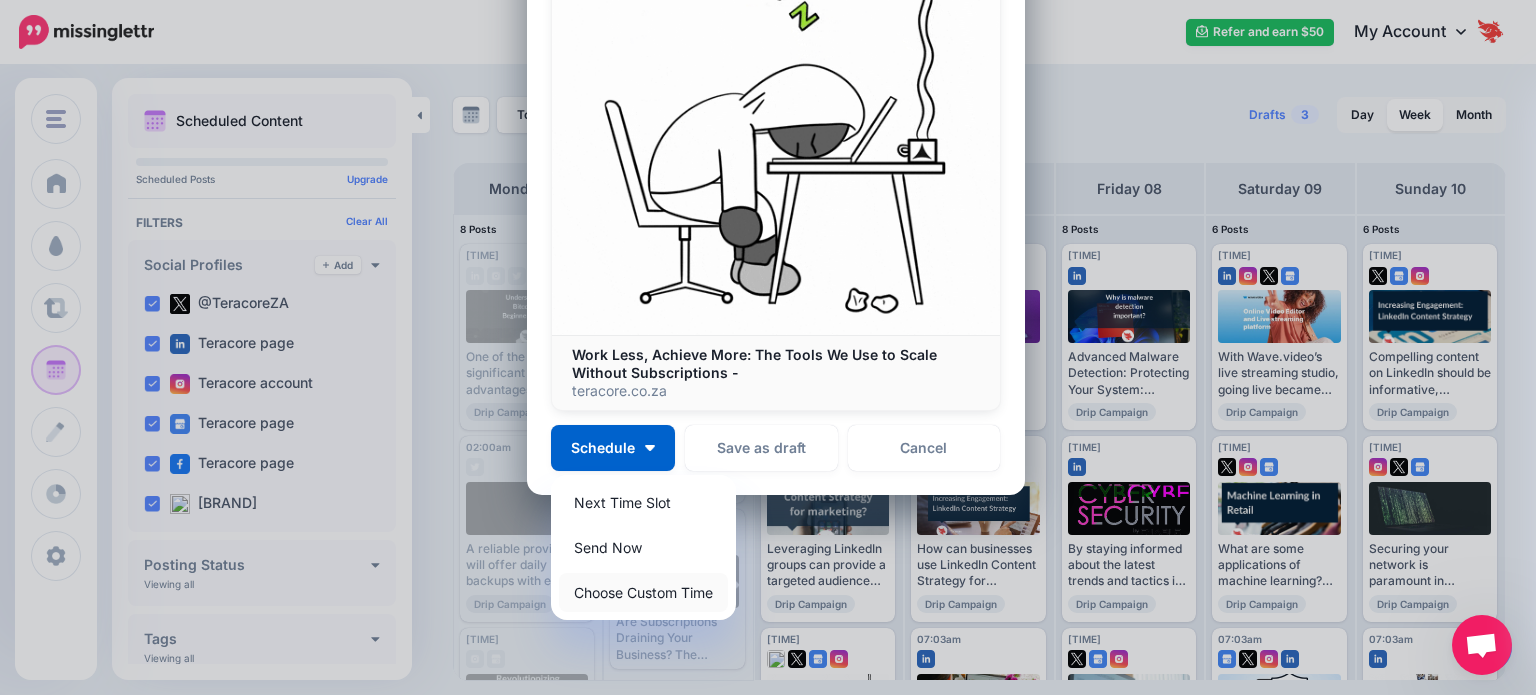 drag, startPoint x: 641, startPoint y: 593, endPoint x: 655, endPoint y: 584, distance: 16.643316 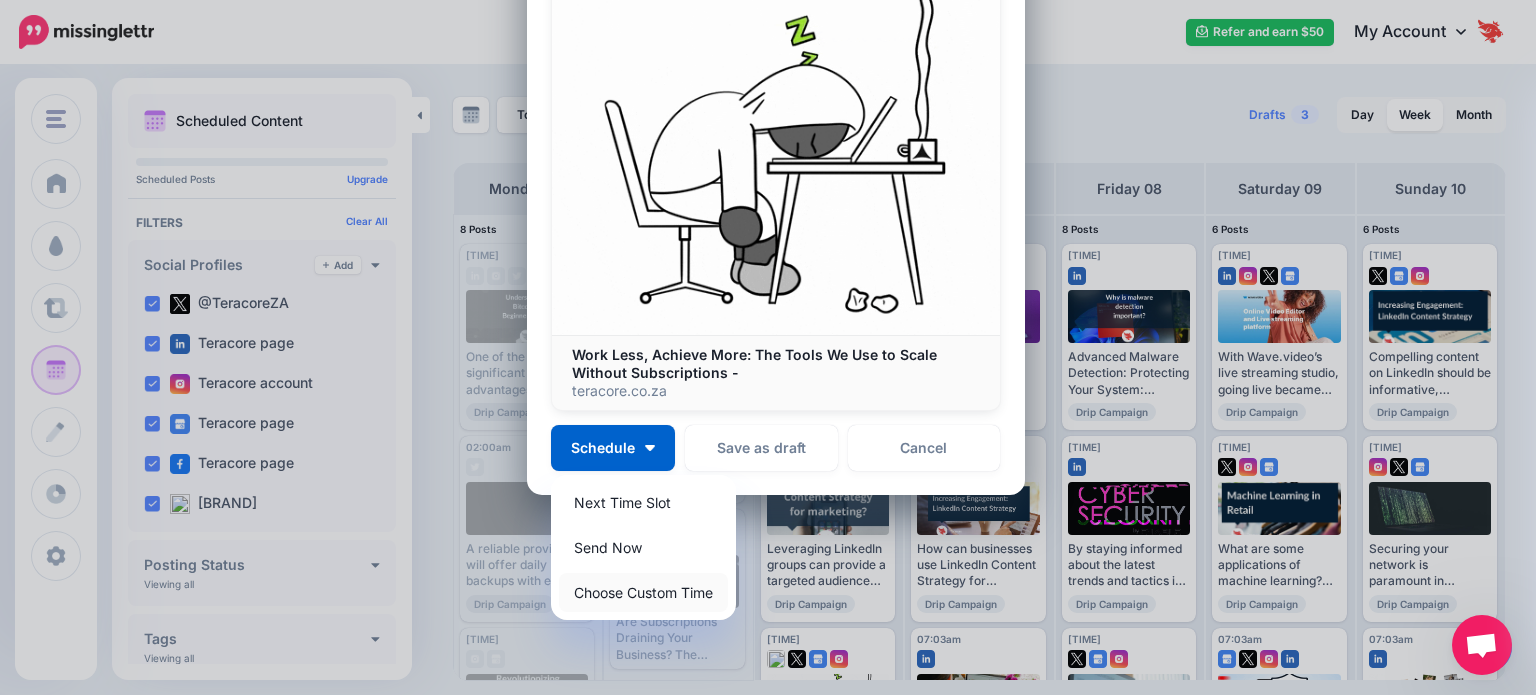 click on "Choose Custom Time" at bounding box center [643, 592] 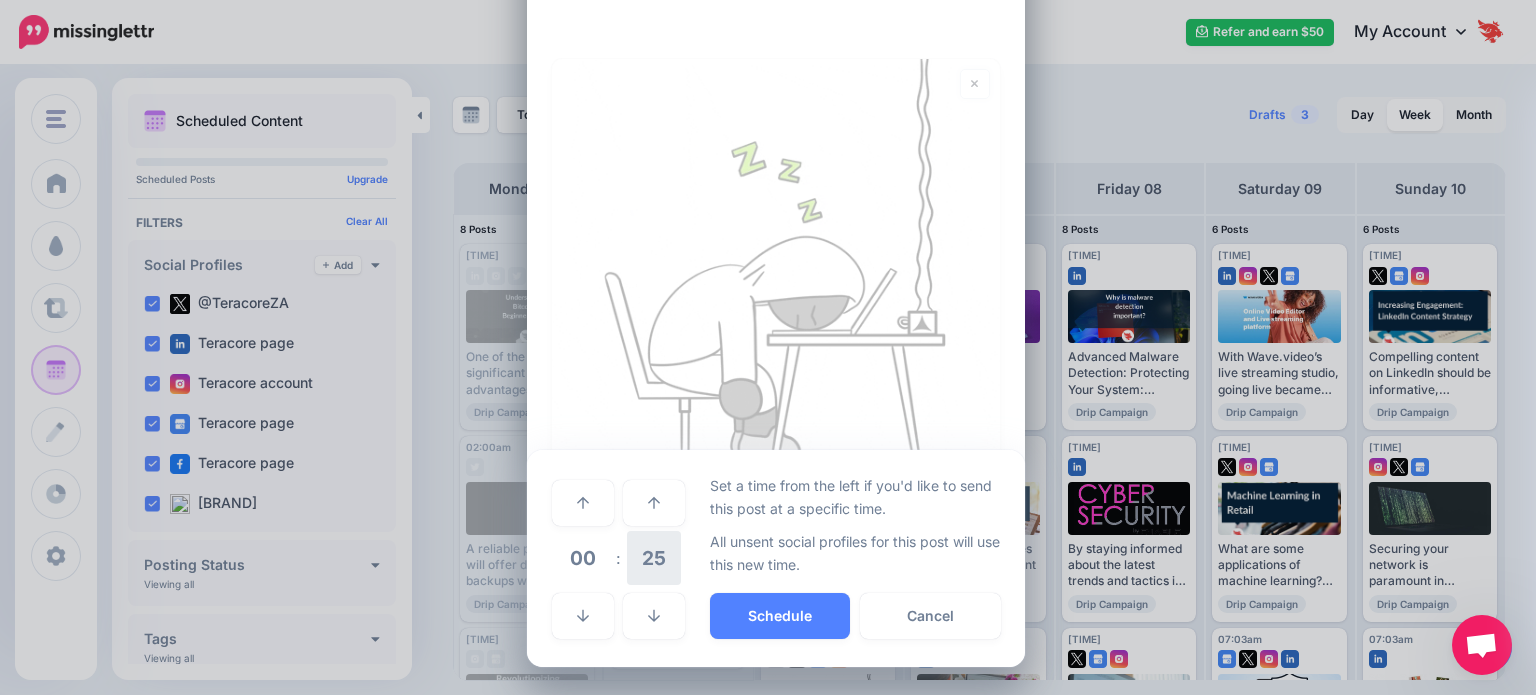 scroll, scrollTop: 227, scrollLeft: 0, axis: vertical 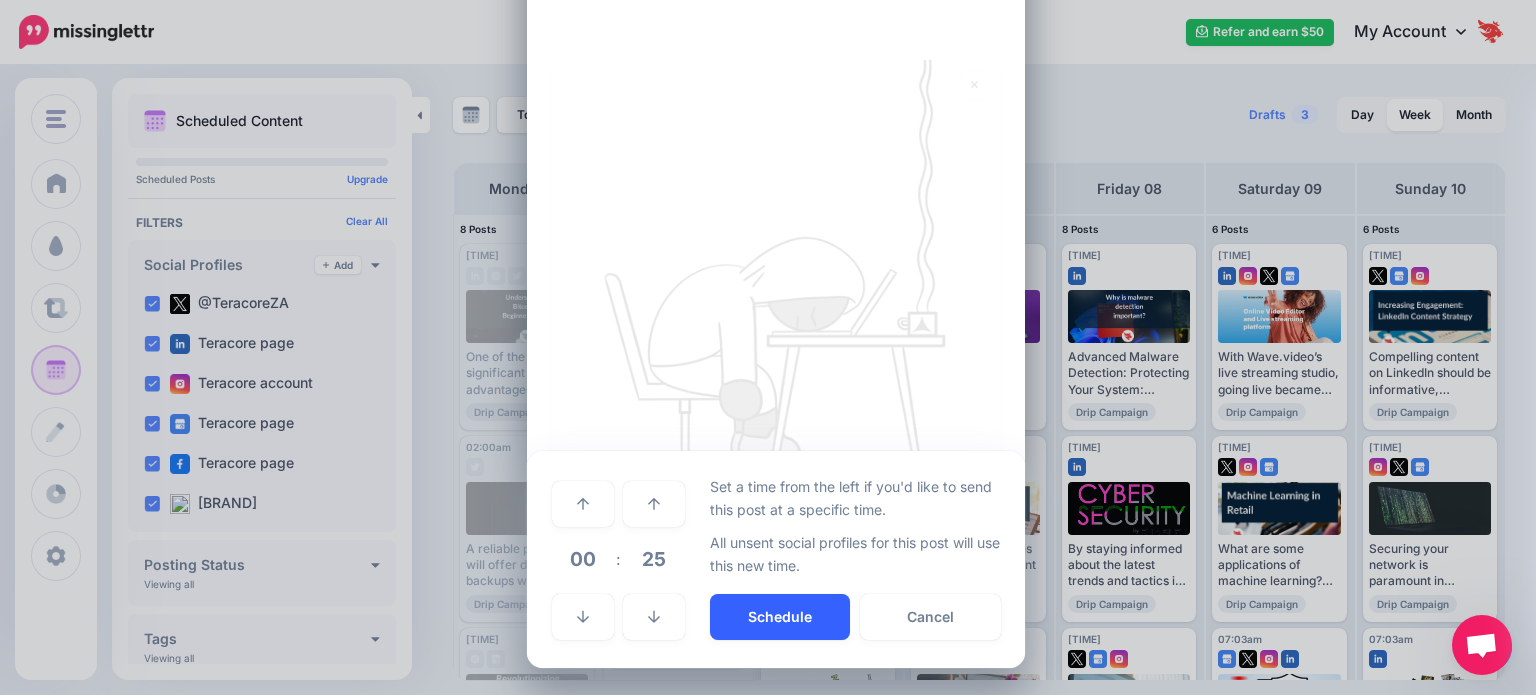 click on "Schedule" at bounding box center [780, 617] 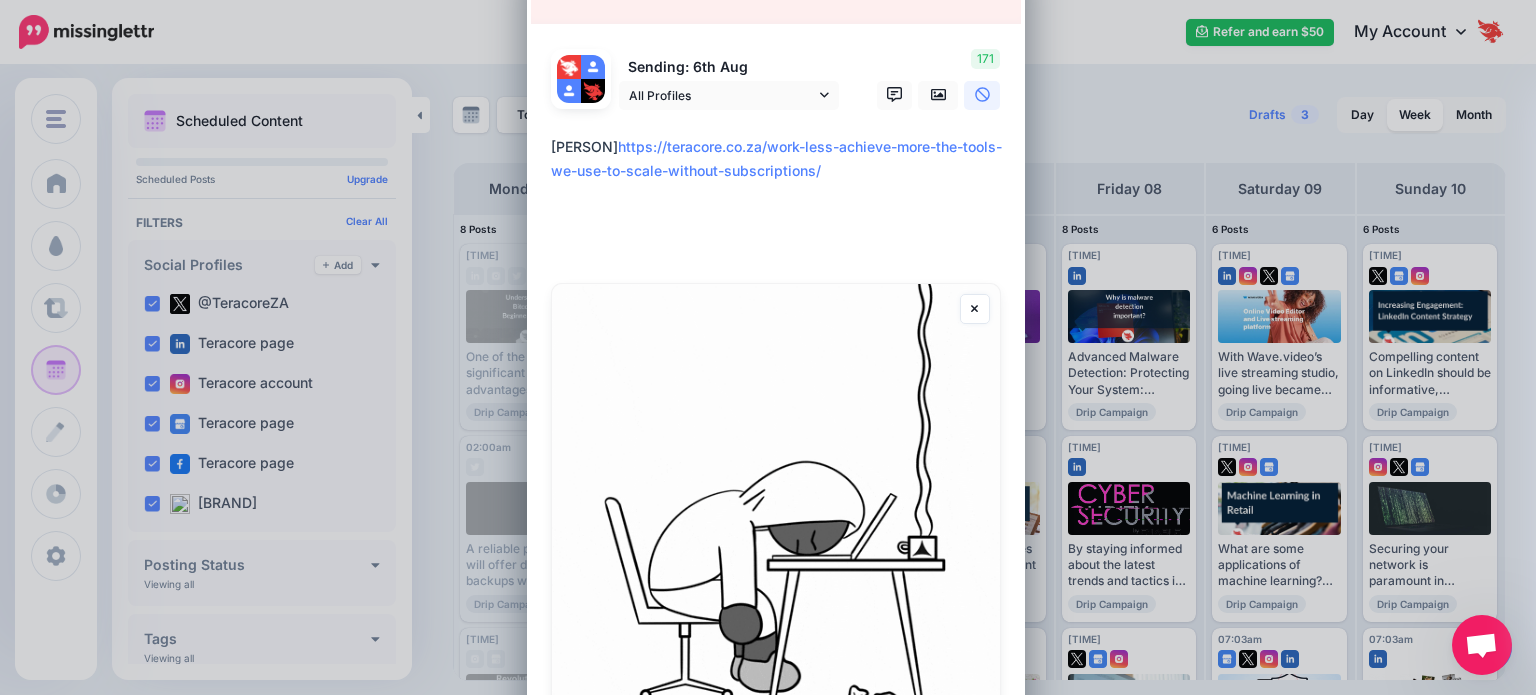 scroll, scrollTop: 500, scrollLeft: 0, axis: vertical 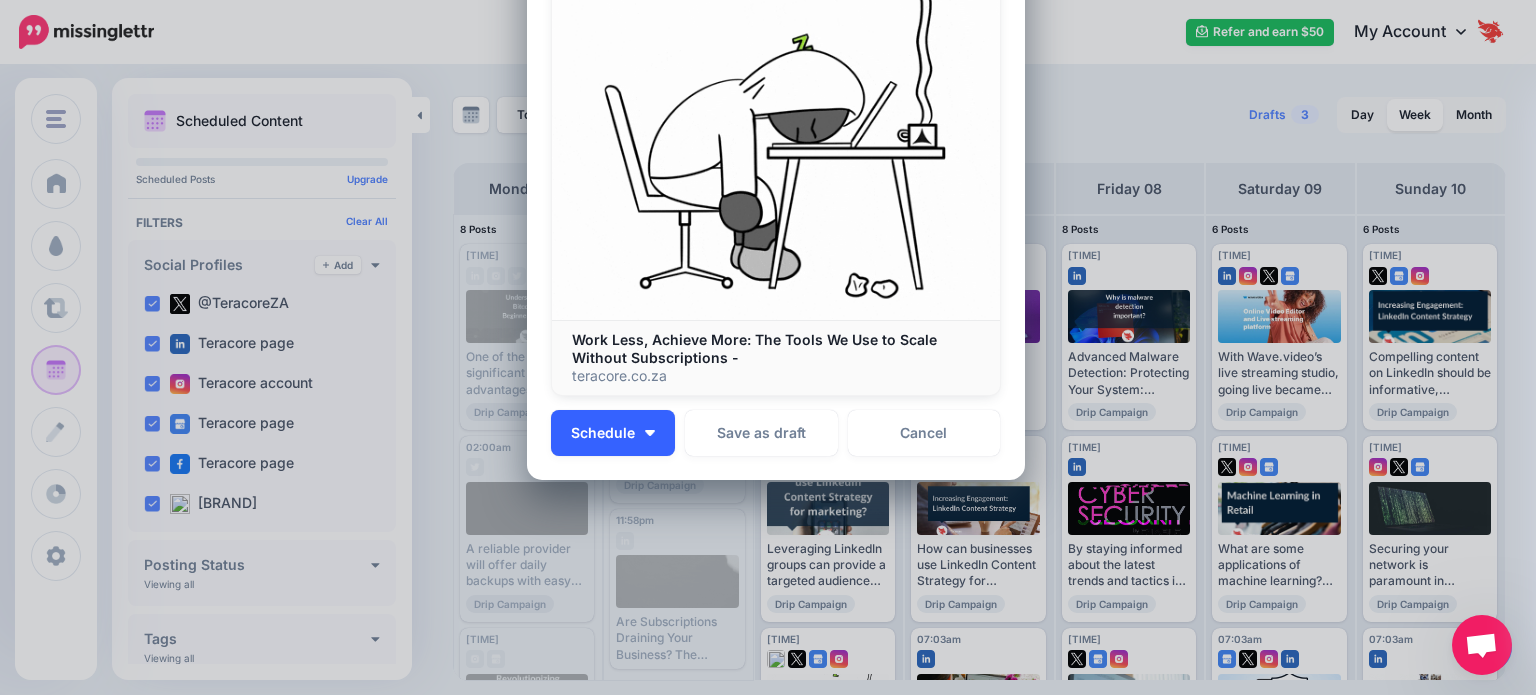 click on "Schedule" at bounding box center [613, 433] 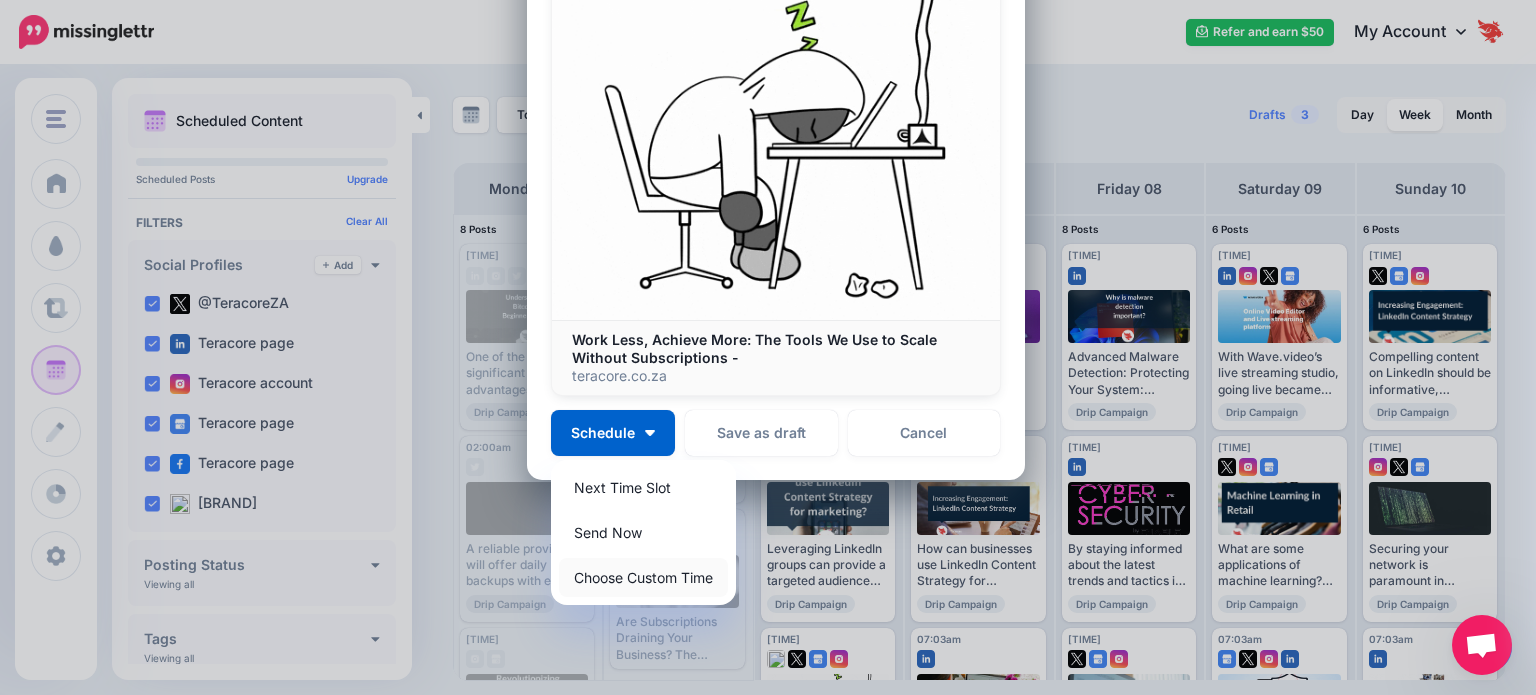 click on "Choose Custom Time" at bounding box center [643, 577] 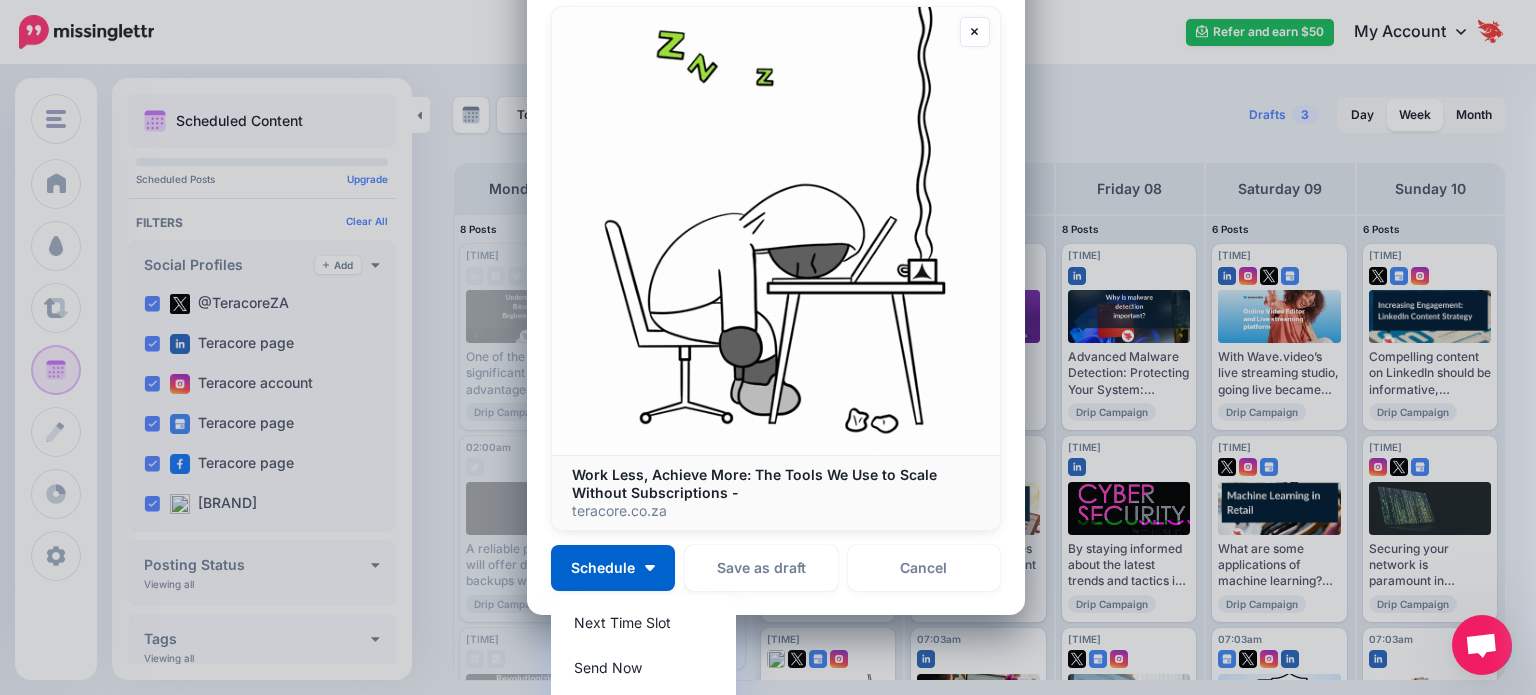 scroll, scrollTop: 312, scrollLeft: 0, axis: vertical 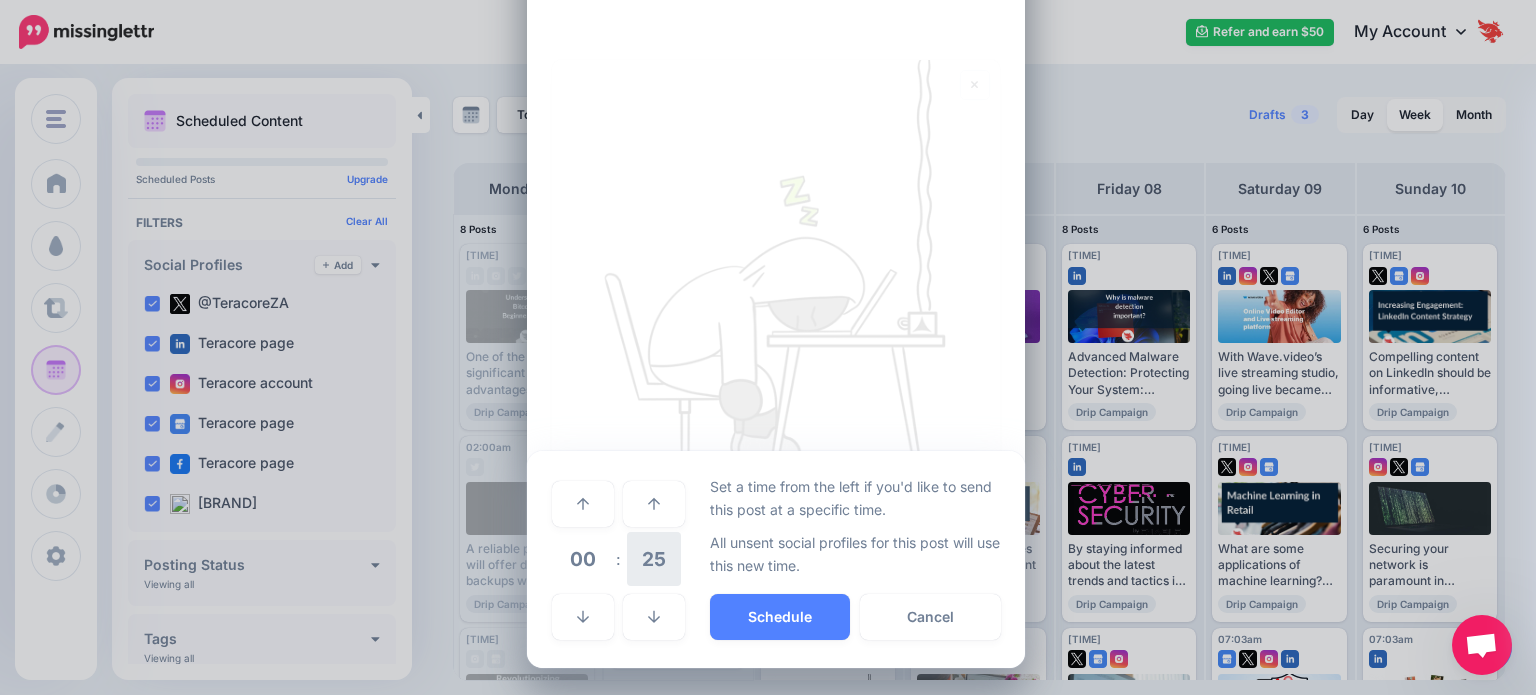 click on "25" at bounding box center [654, 559] 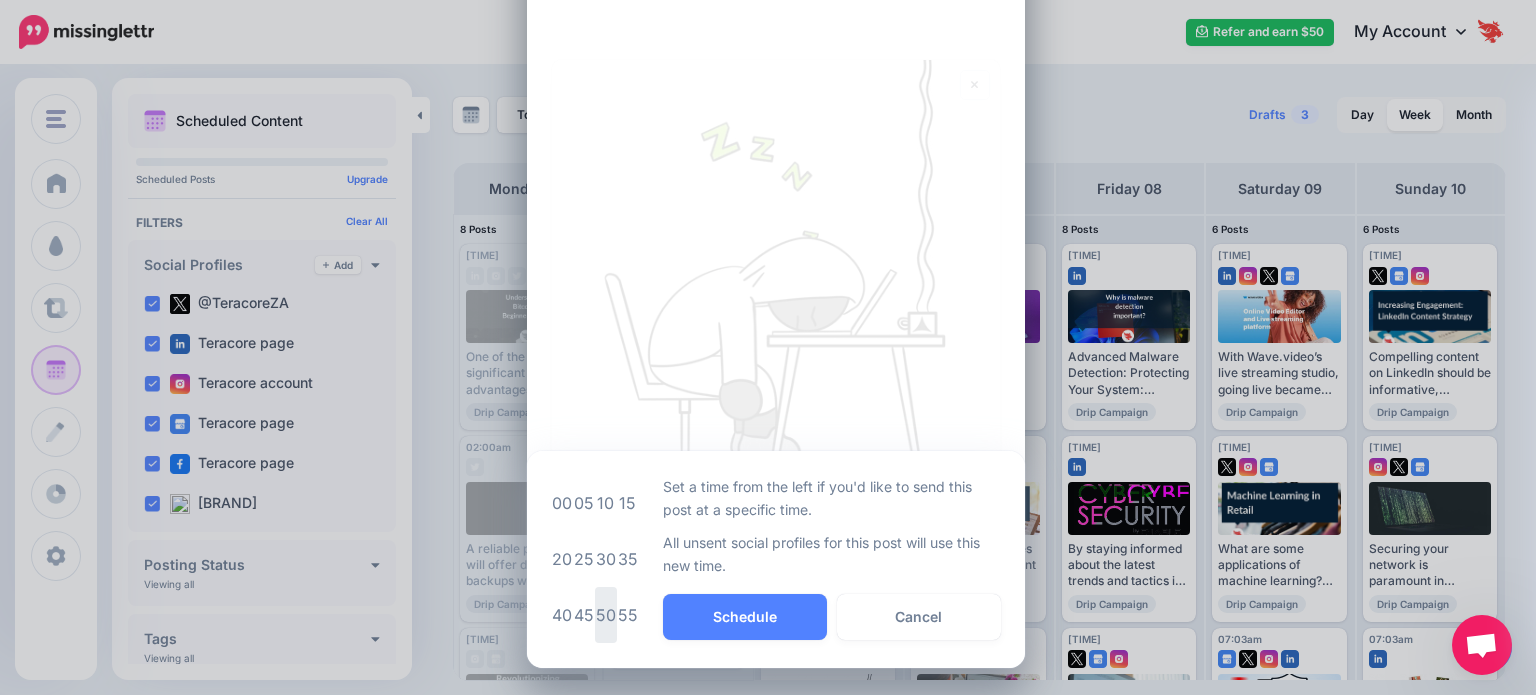 click on "50" at bounding box center [606, 615] 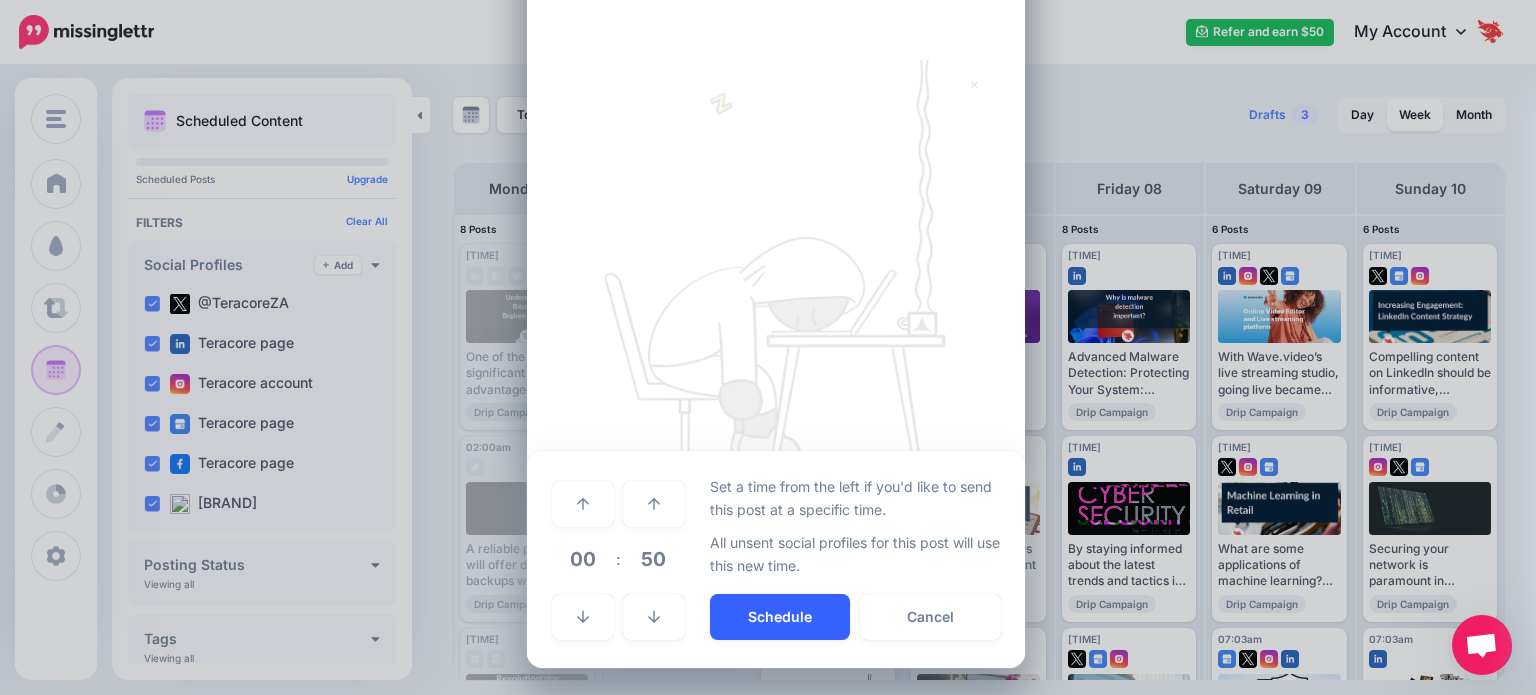 click on "Schedule" at bounding box center (780, 617) 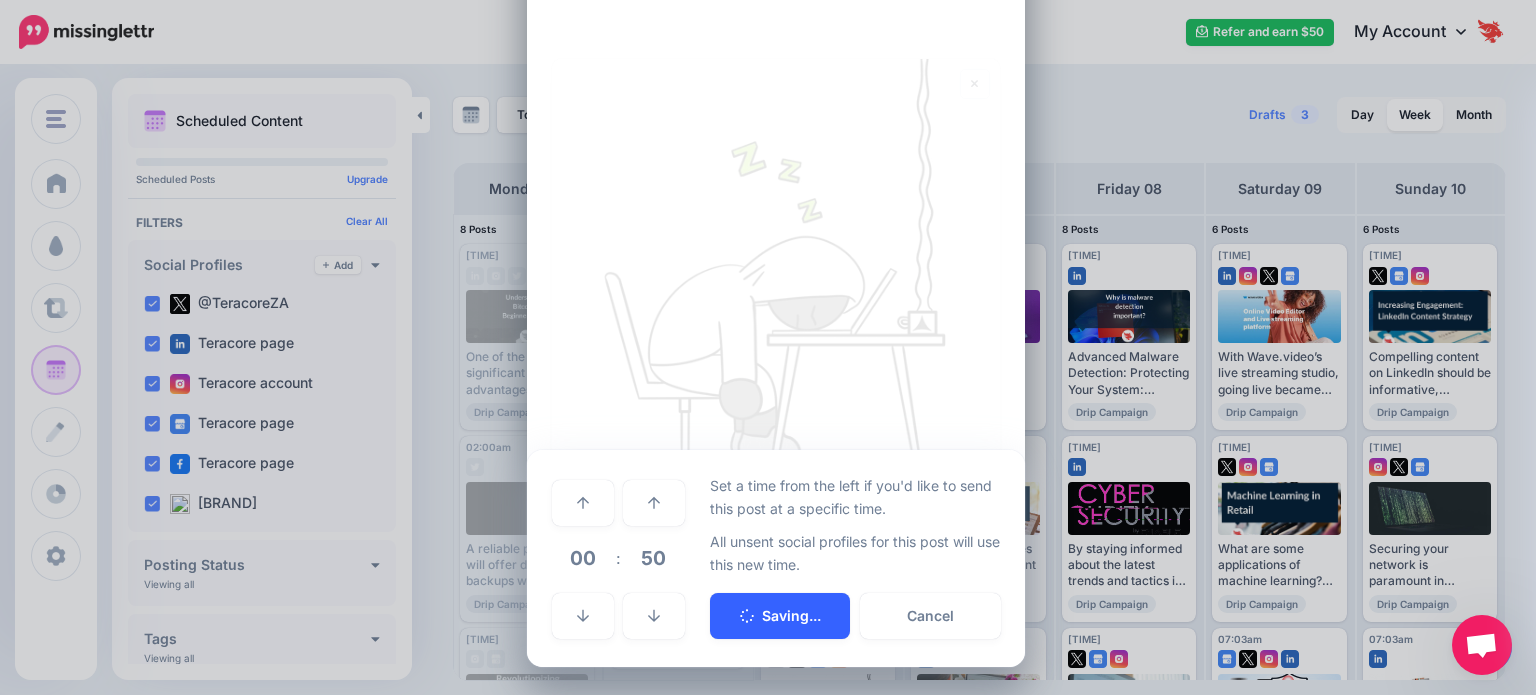 scroll, scrollTop: 227, scrollLeft: 0, axis: vertical 